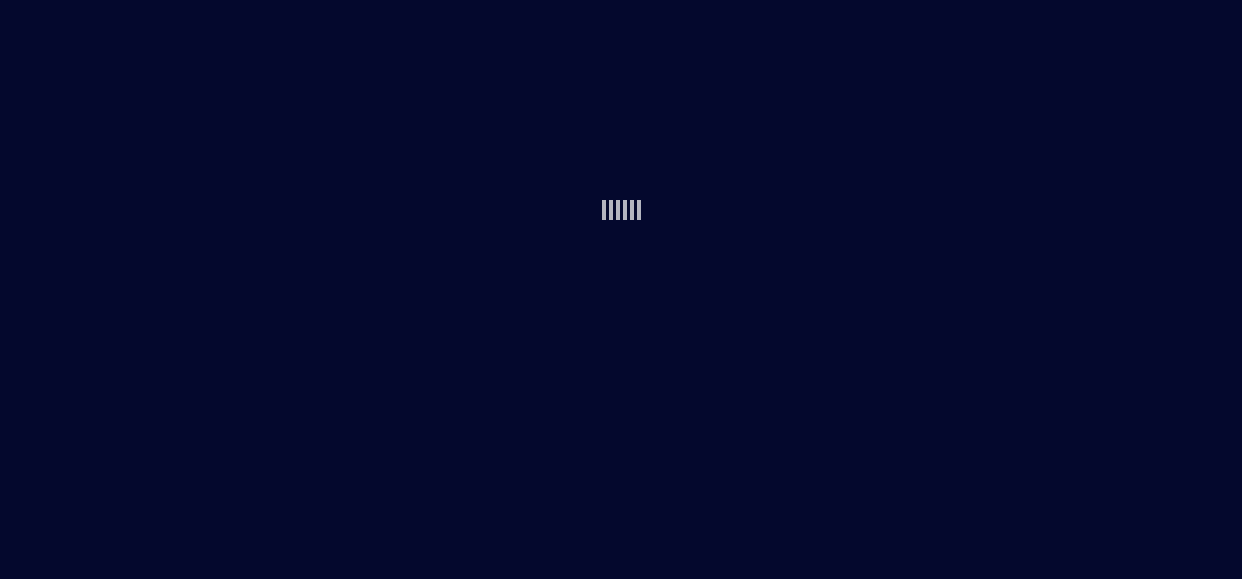 scroll, scrollTop: 0, scrollLeft: 0, axis: both 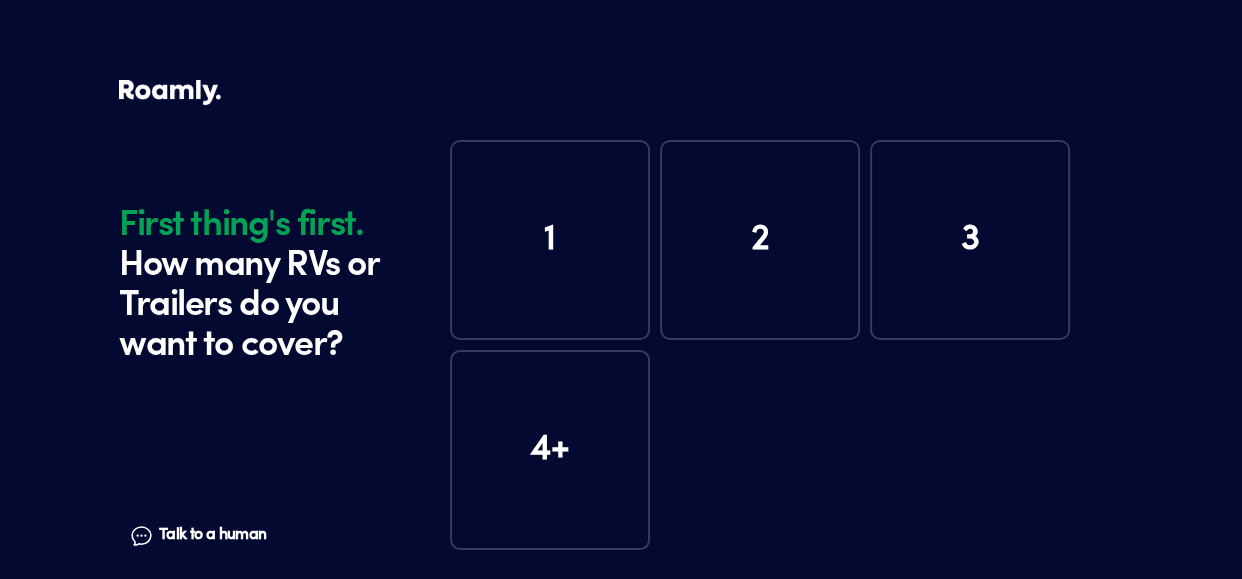 click on "1" at bounding box center [550, 240] 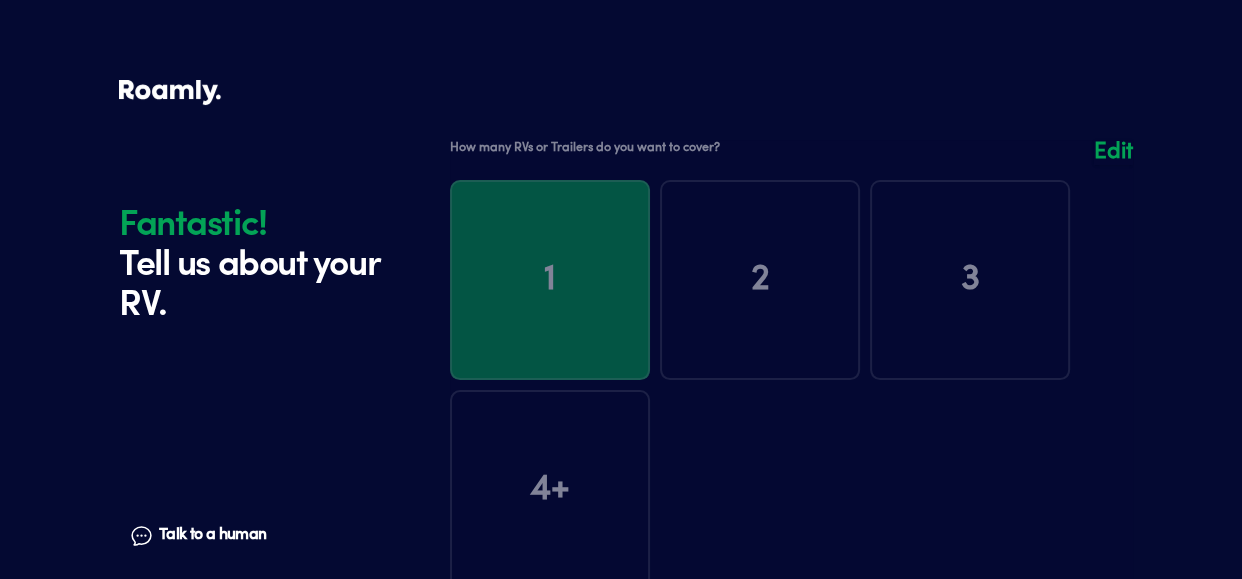 scroll, scrollTop: 590, scrollLeft: 0, axis: vertical 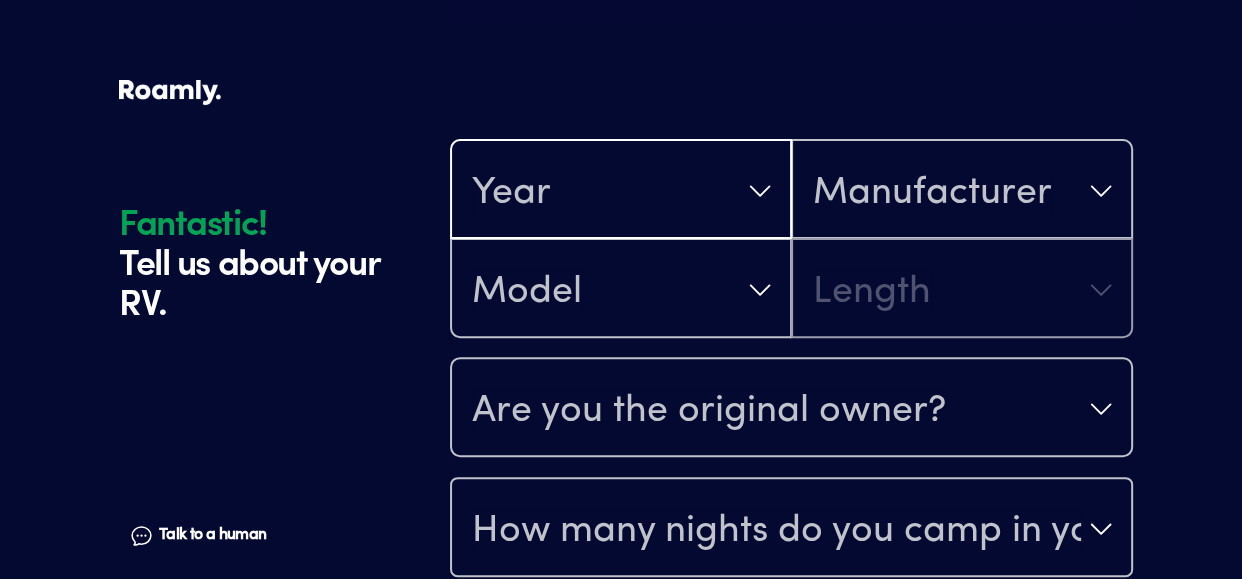 click on "Year" at bounding box center (621, 191) 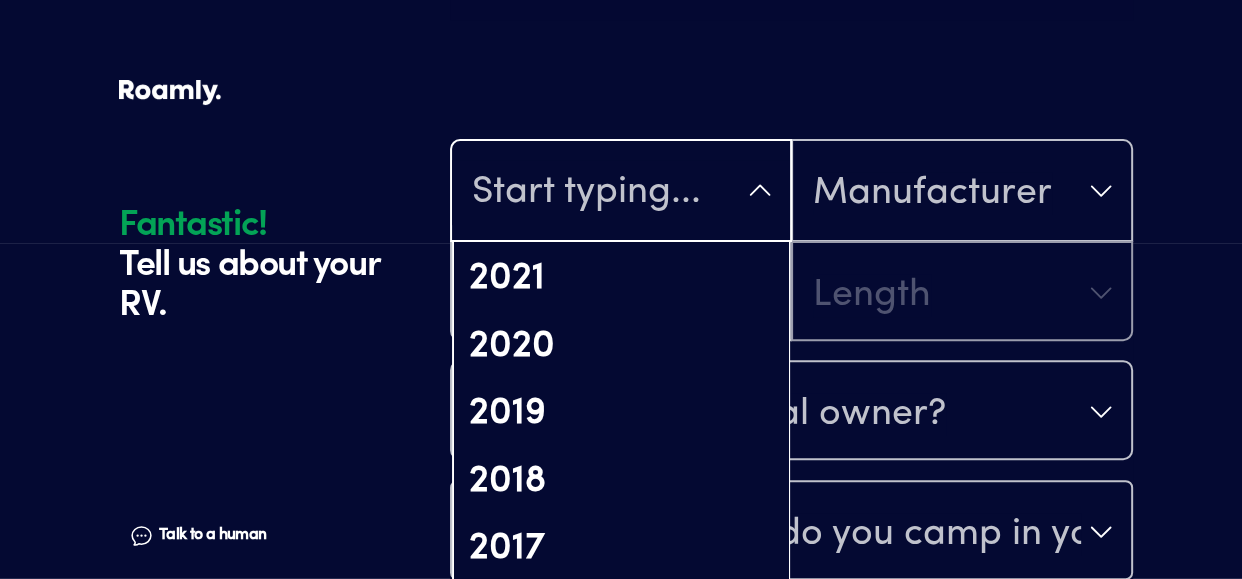 scroll, scrollTop: 418, scrollLeft: 0, axis: vertical 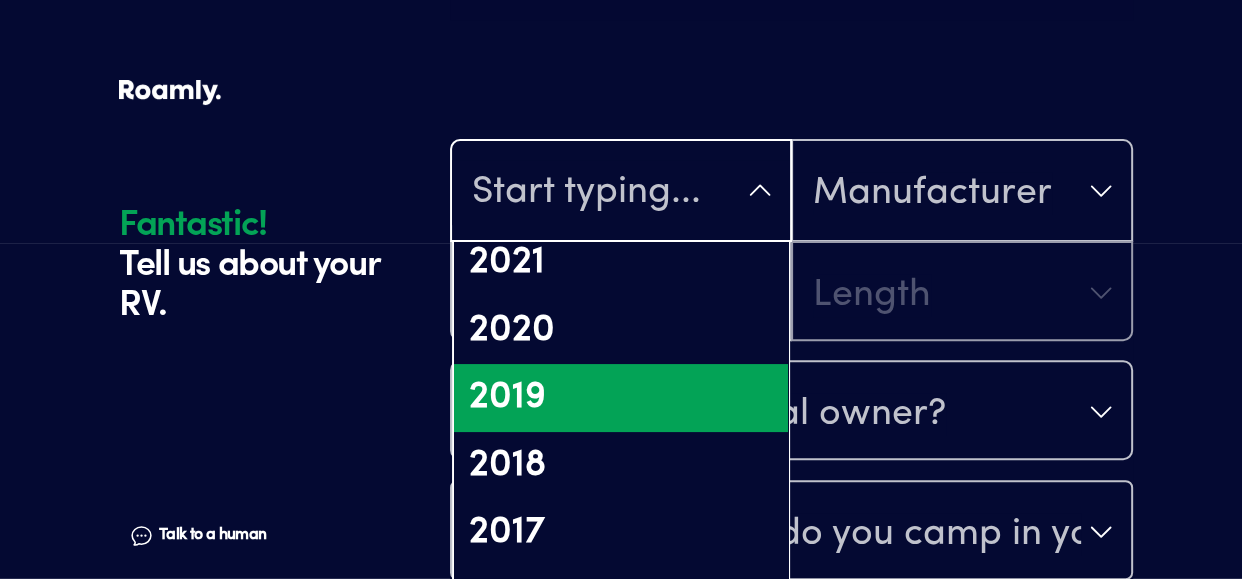 click on "2019" at bounding box center (621, 398) 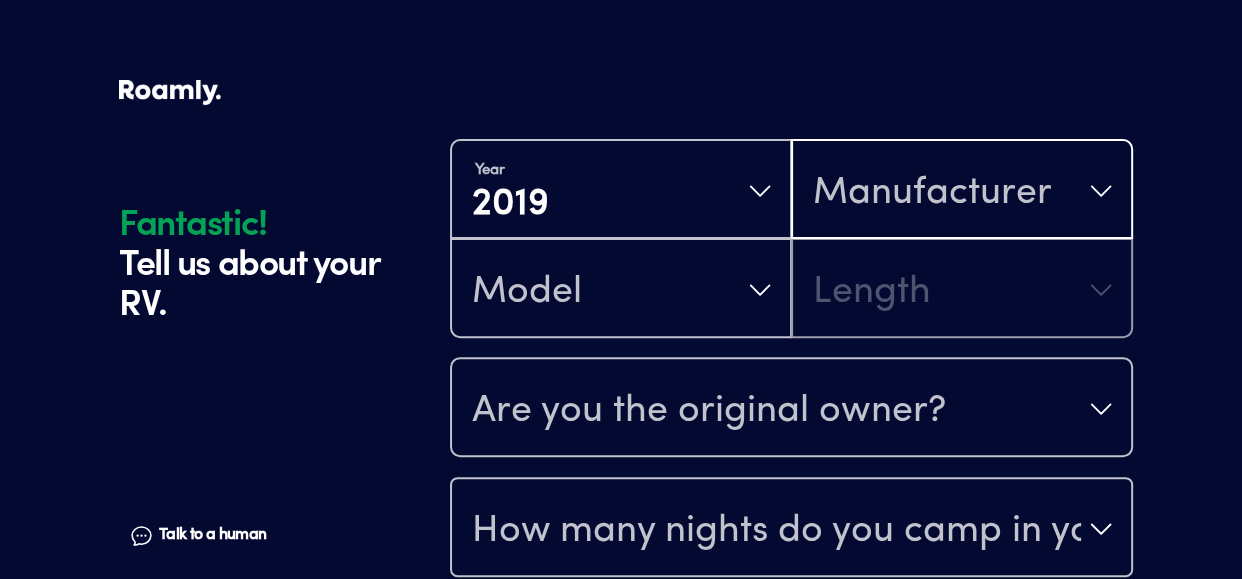 click on "Manufacturer" at bounding box center [962, 191] 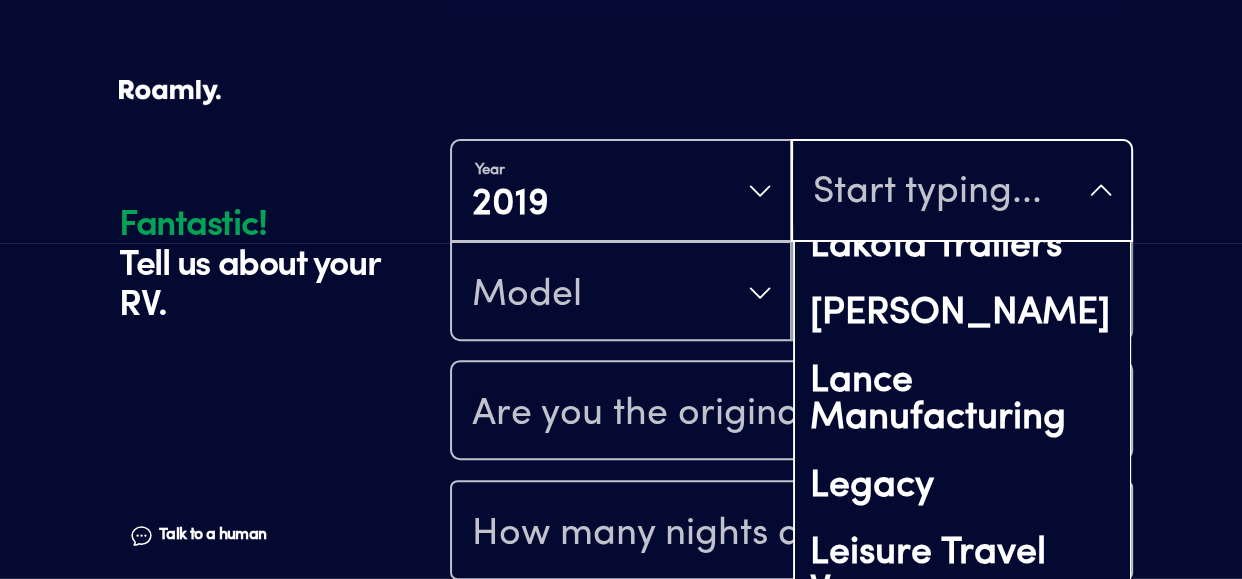 scroll, scrollTop: 7761, scrollLeft: 0, axis: vertical 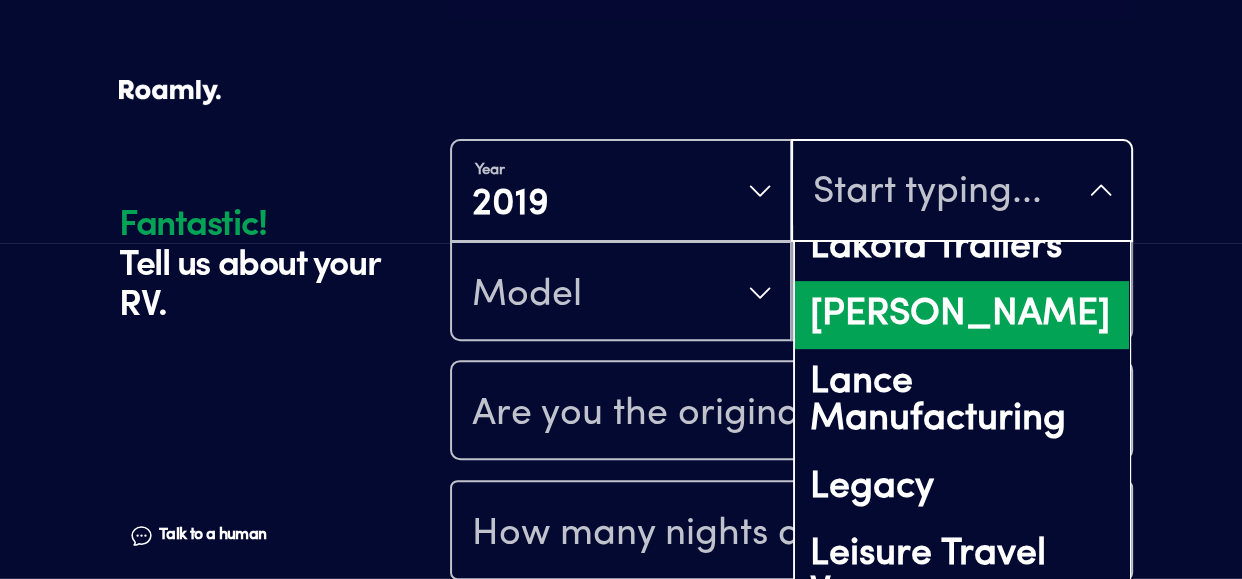 click on "[PERSON_NAME]" at bounding box center [962, 315] 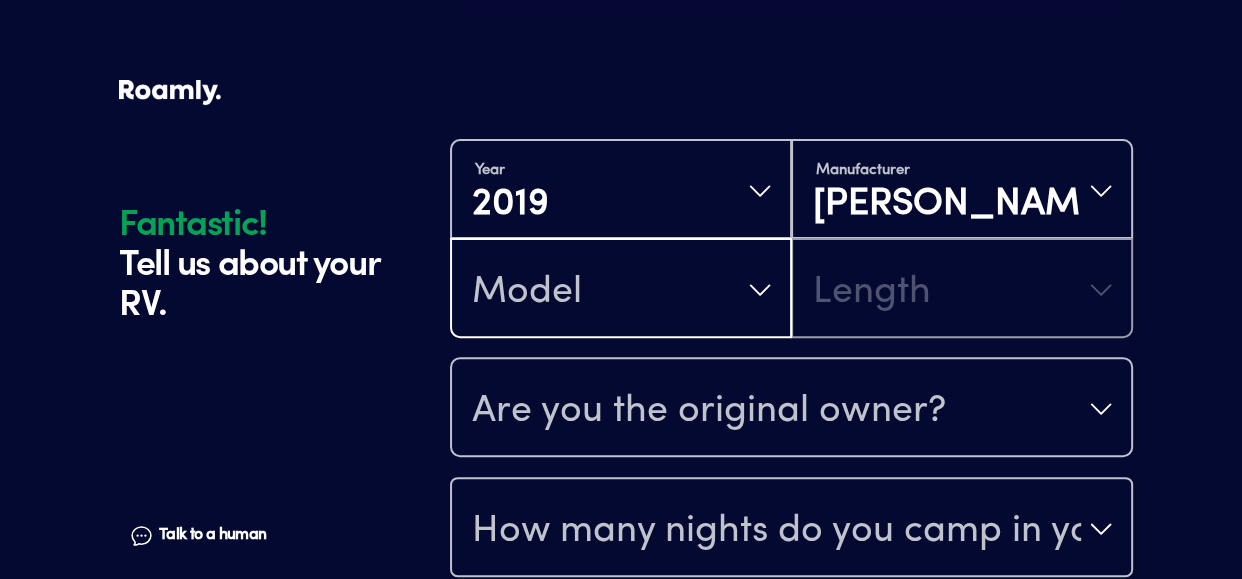 click on "Model" at bounding box center [621, 290] 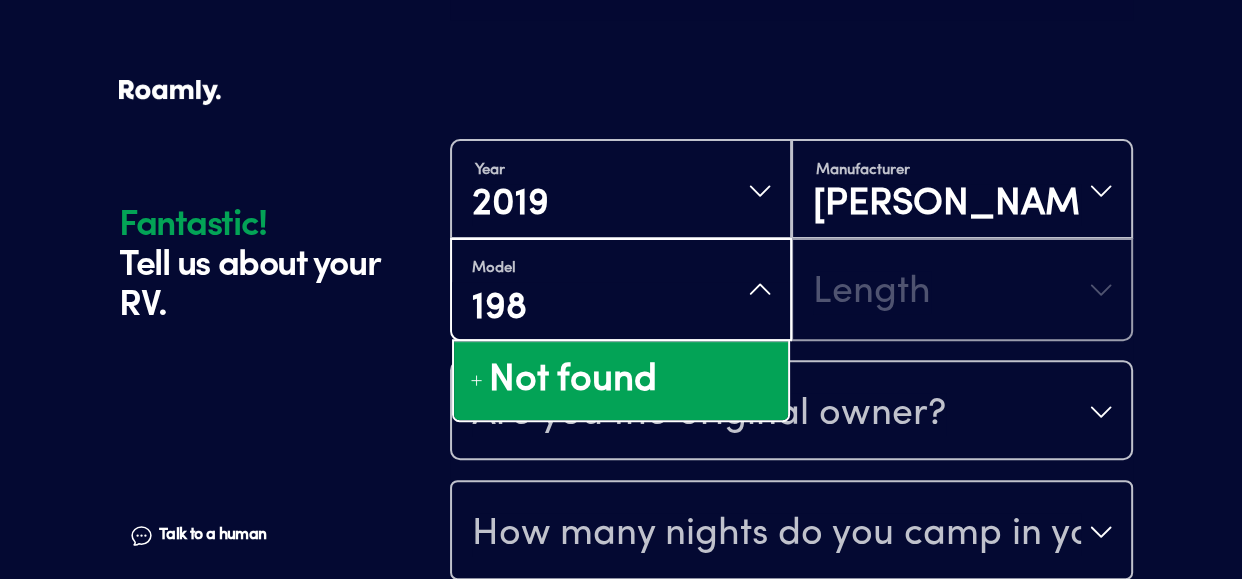type on "1985" 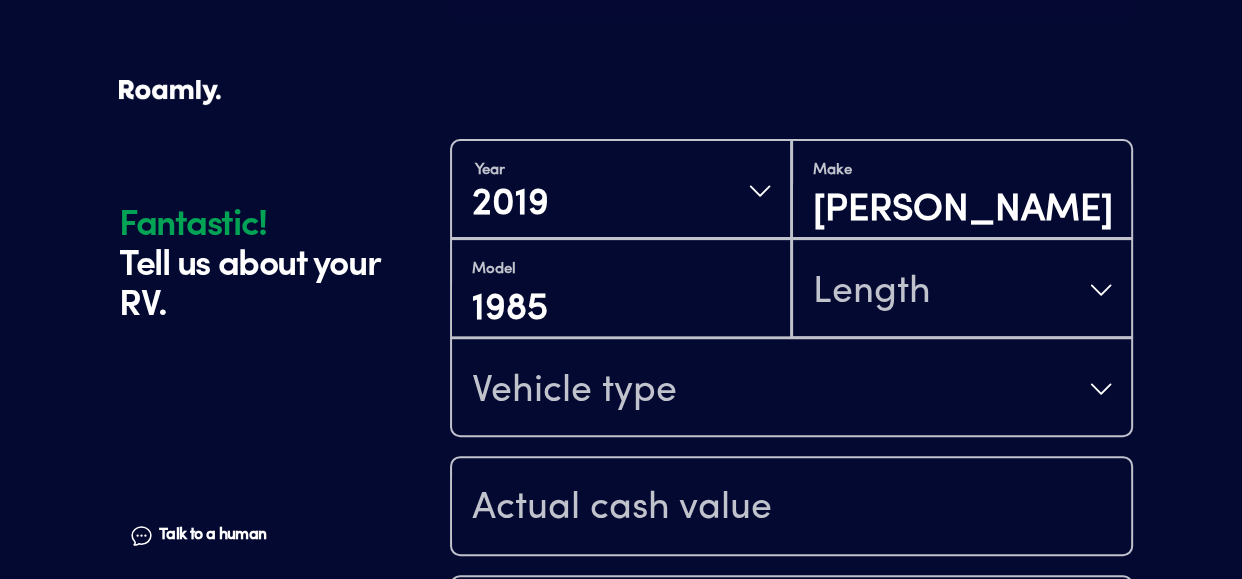 scroll, scrollTop: 1, scrollLeft: 0, axis: vertical 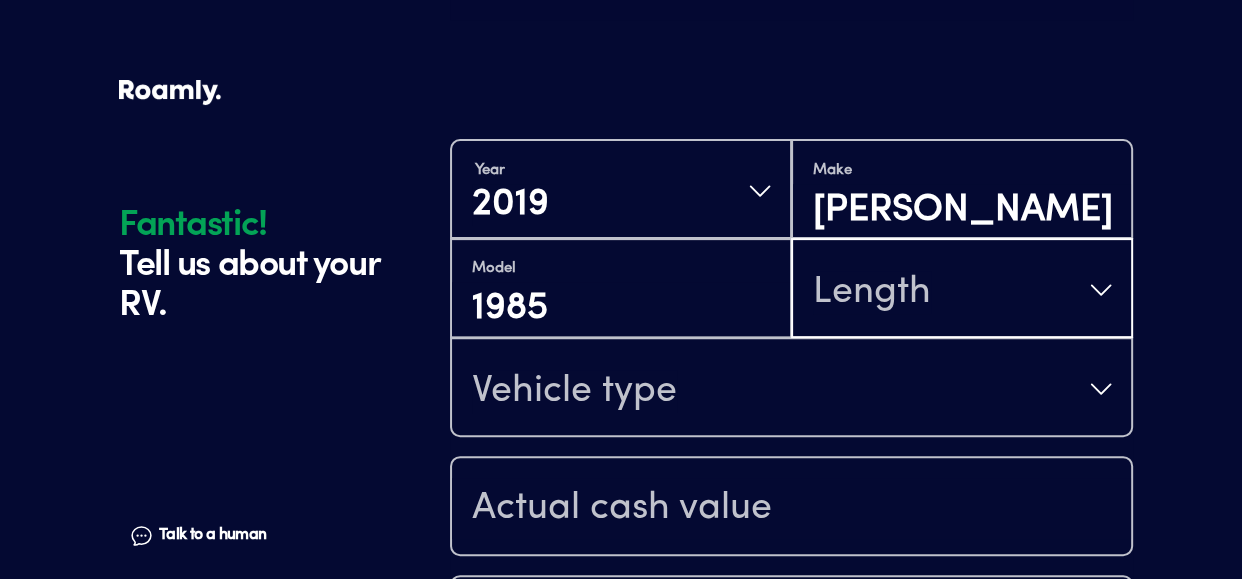 click on "Length" at bounding box center (962, 290) 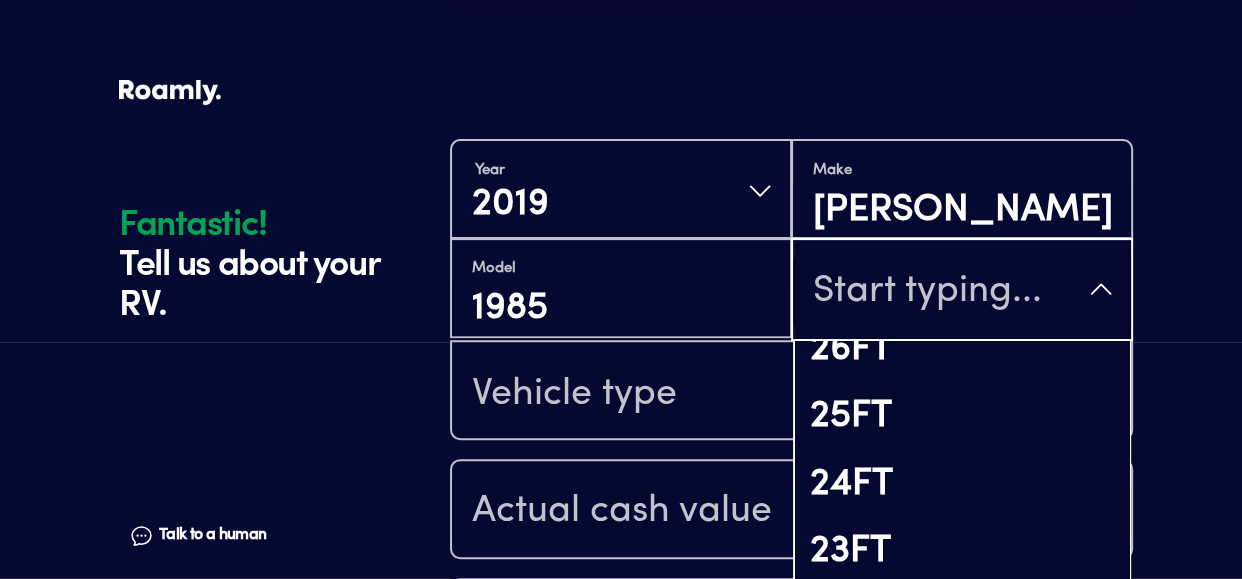 scroll, scrollTop: 1320, scrollLeft: 0, axis: vertical 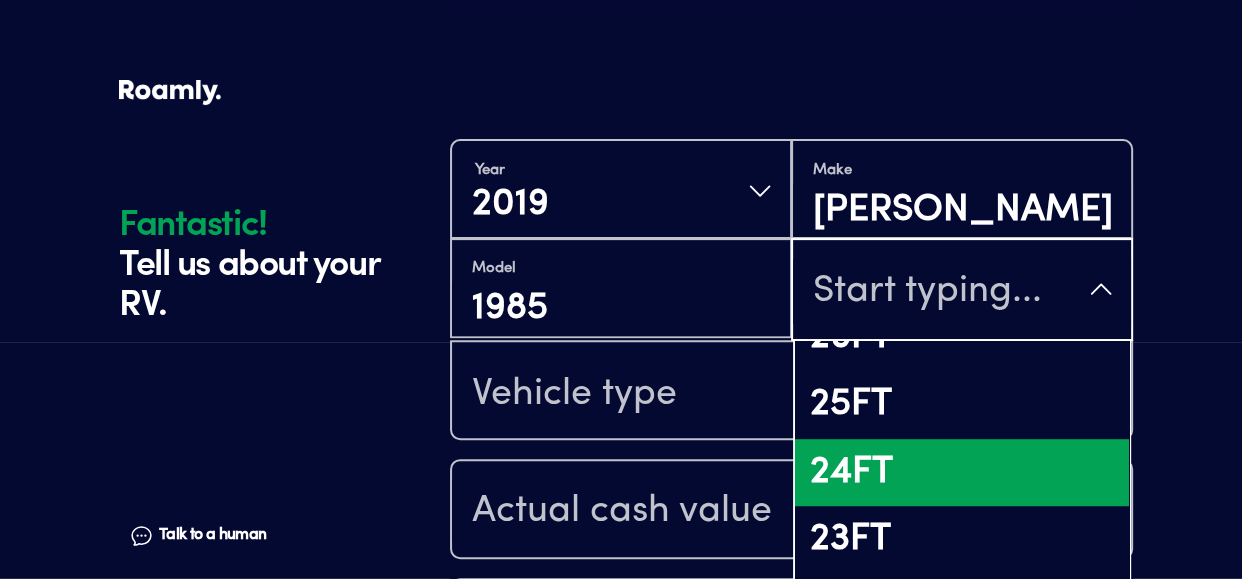 click on "24FT" at bounding box center [962, 473] 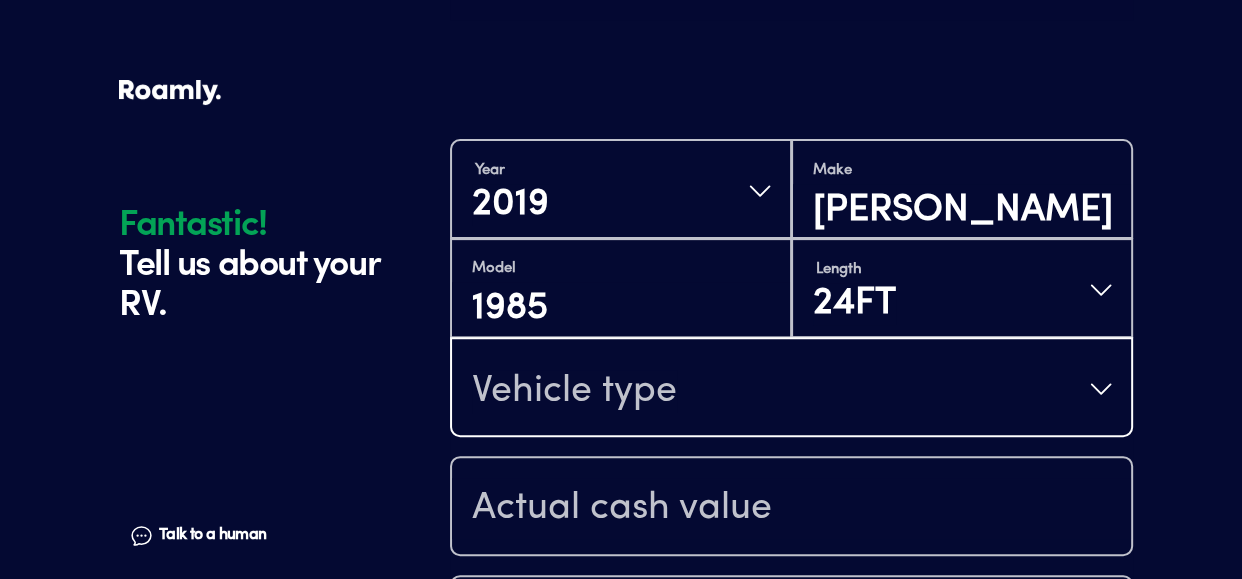 click on "Vehicle type" at bounding box center [791, 389] 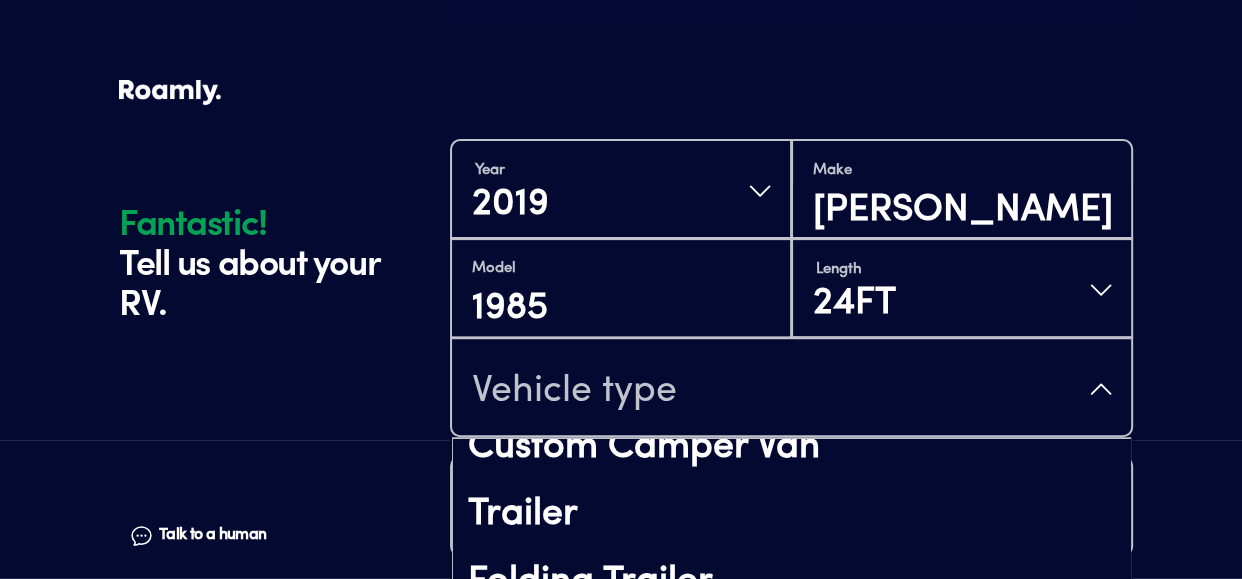 scroll, scrollTop: 238, scrollLeft: 0, axis: vertical 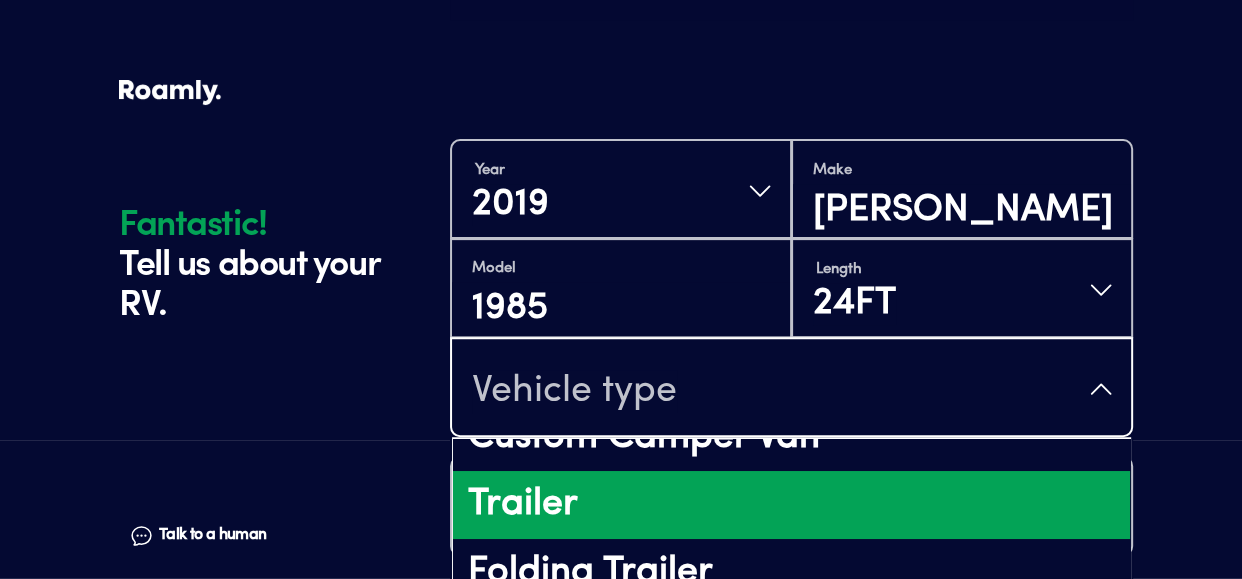 click on "Trailer" at bounding box center (791, 505) 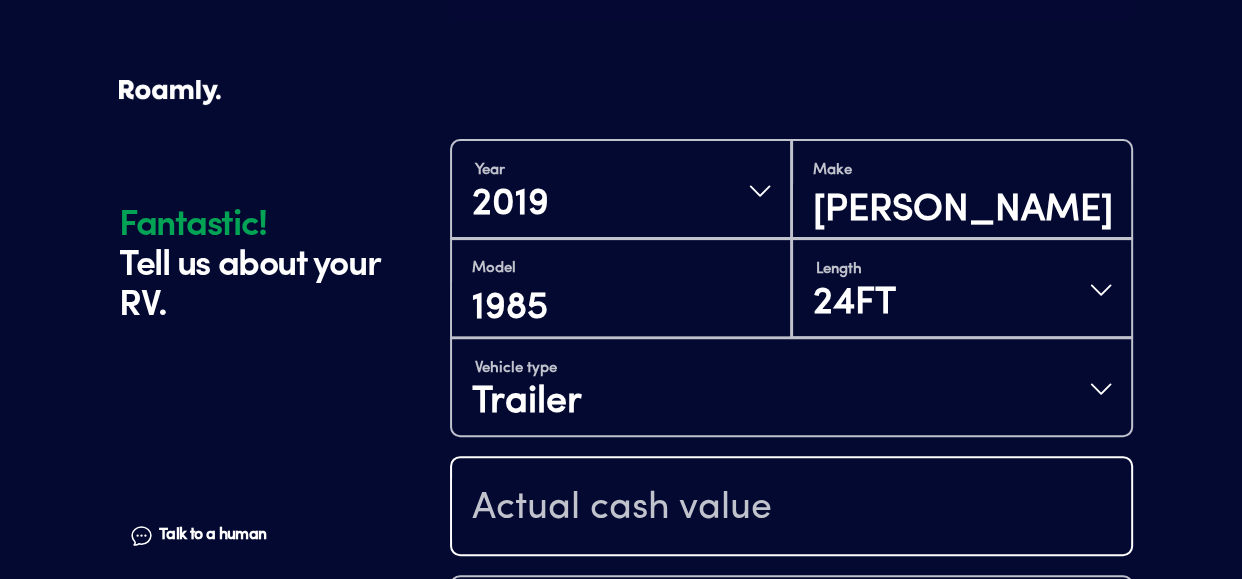 click at bounding box center (791, 508) 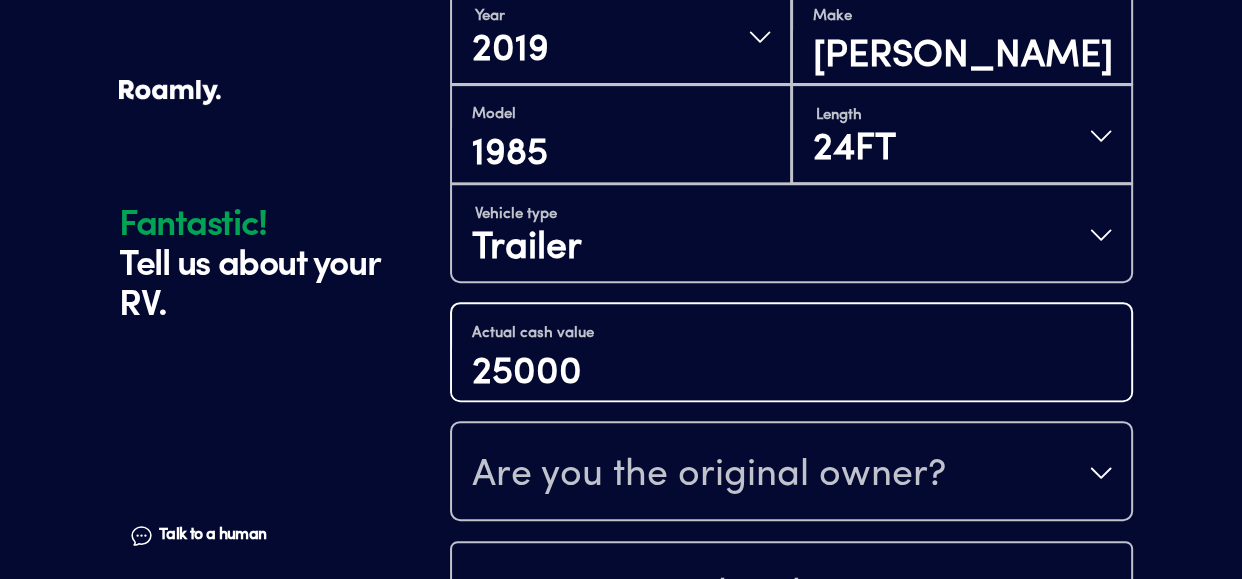 scroll, scrollTop: 748, scrollLeft: 0, axis: vertical 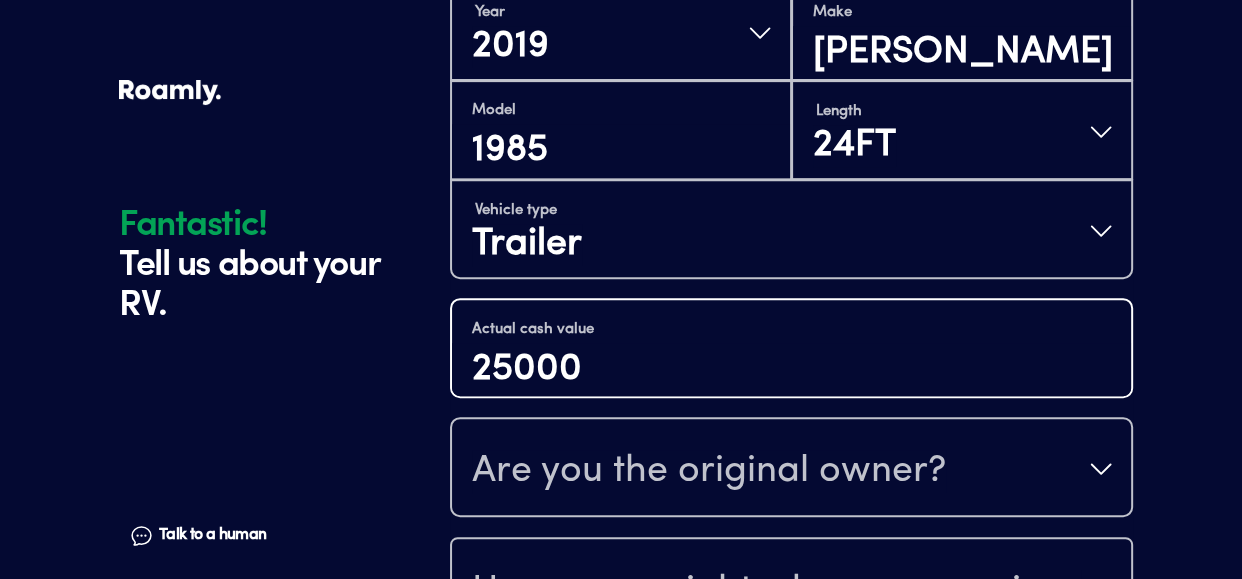 type on "25000" 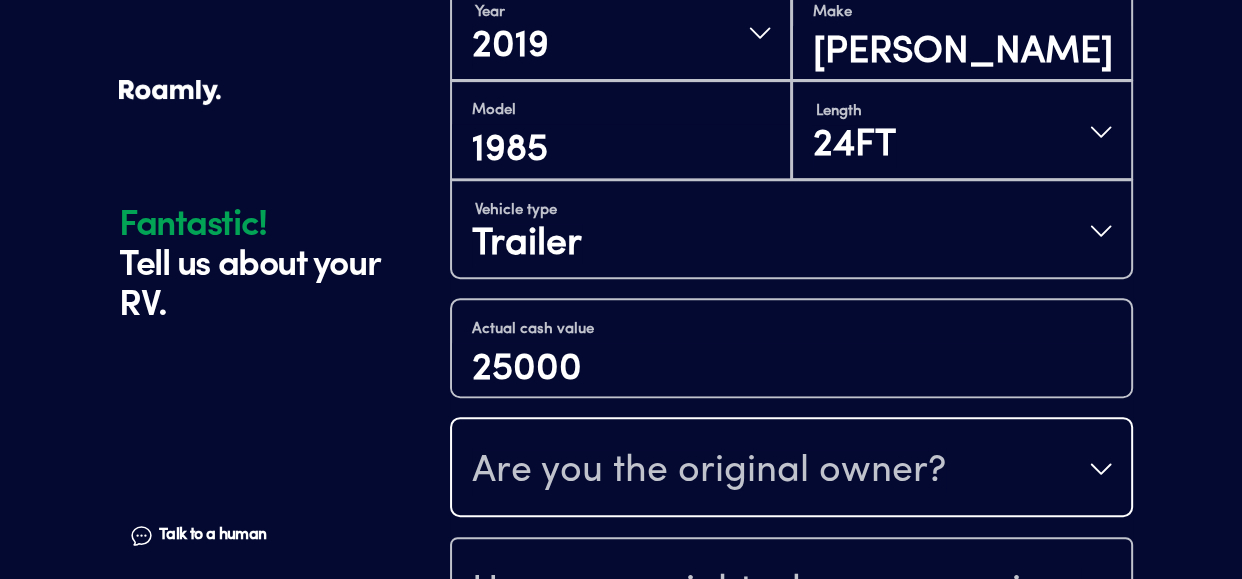 click on "Are you the original owner?" at bounding box center [709, 471] 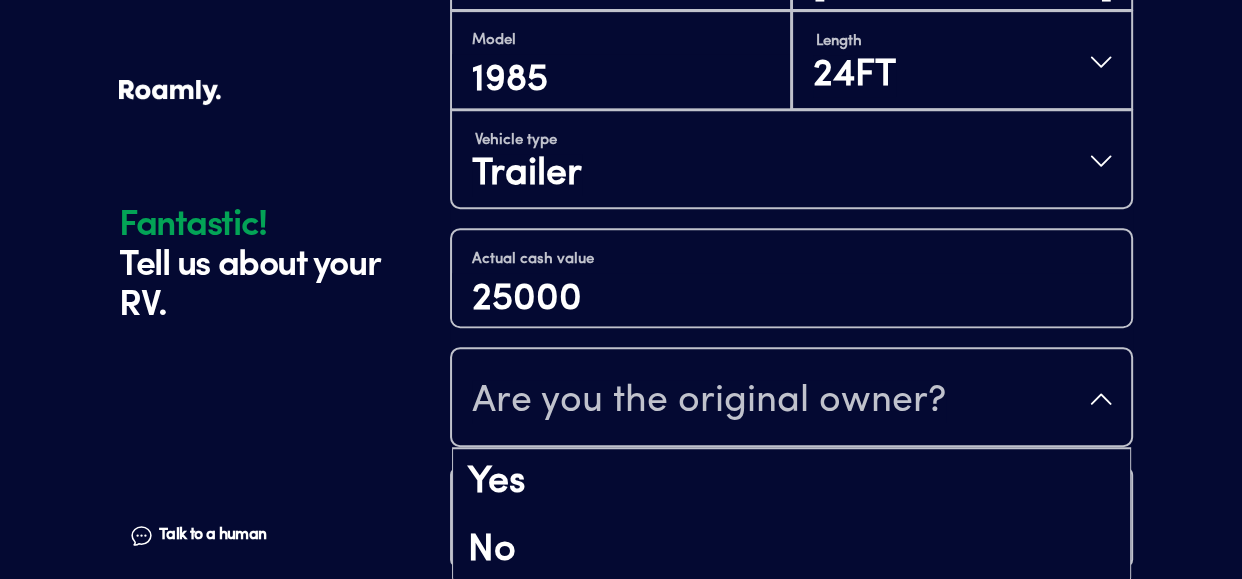 scroll, scrollTop: 842, scrollLeft: 0, axis: vertical 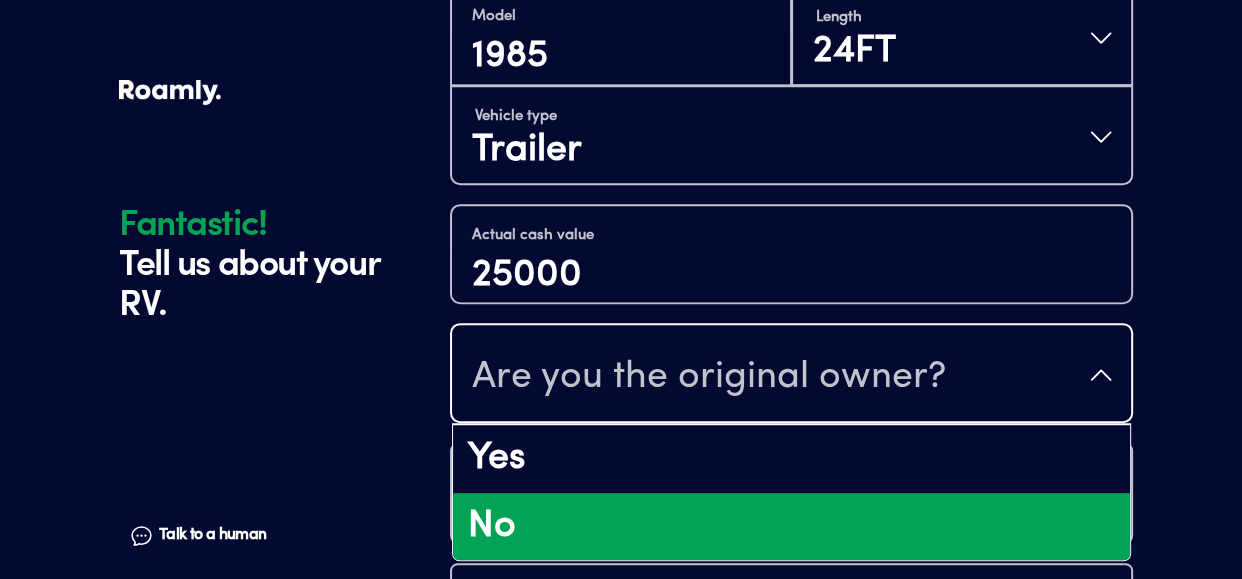 click on "No" at bounding box center [791, 527] 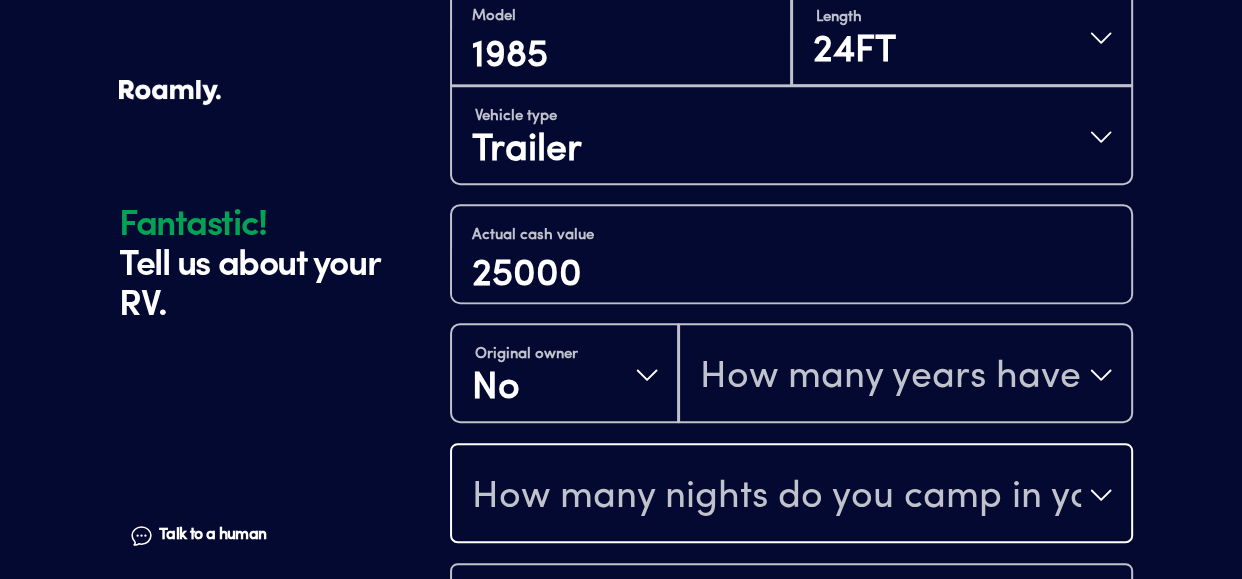 click on "How many nights do you camp in your RV?" at bounding box center (776, 497) 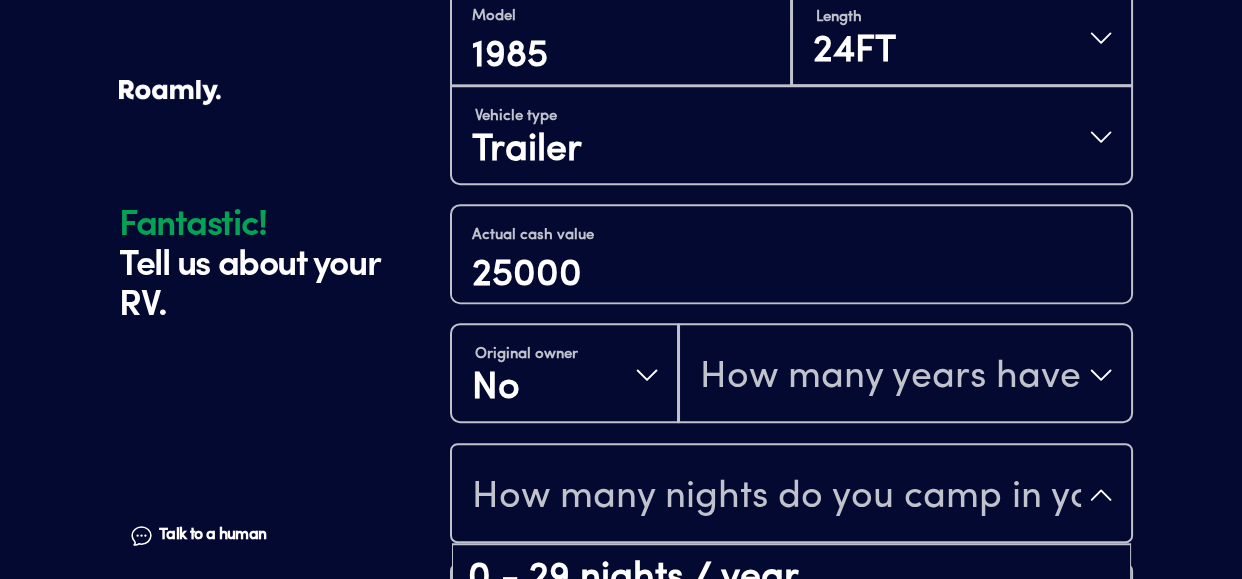 scroll, scrollTop: 40, scrollLeft: 0, axis: vertical 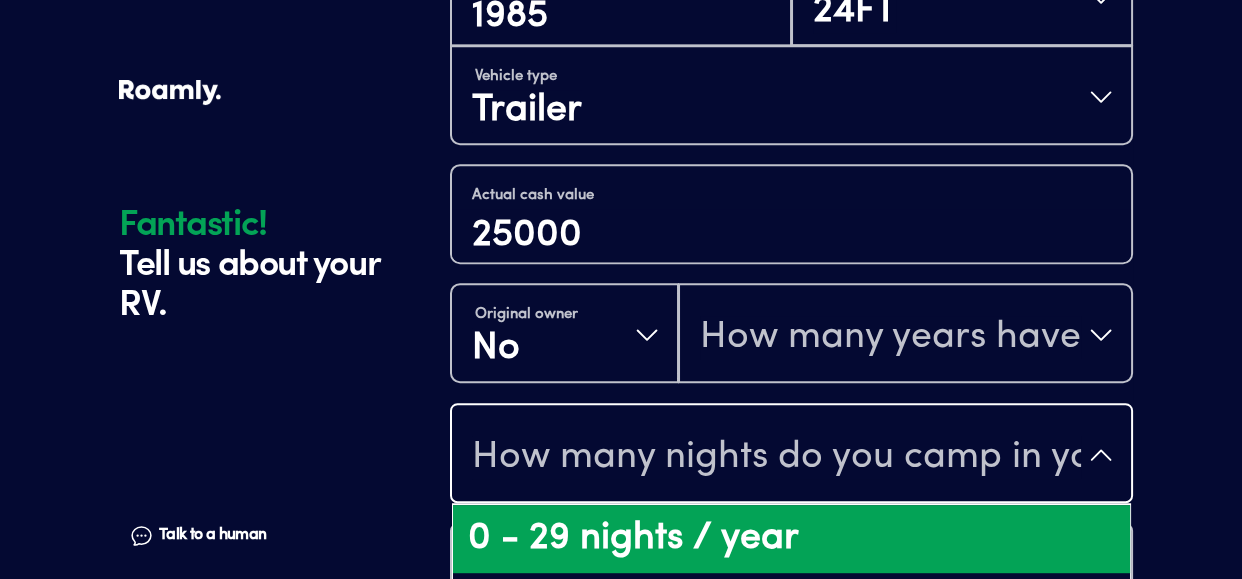 click on "0 - 29 nights / year" at bounding box center (791, 539) 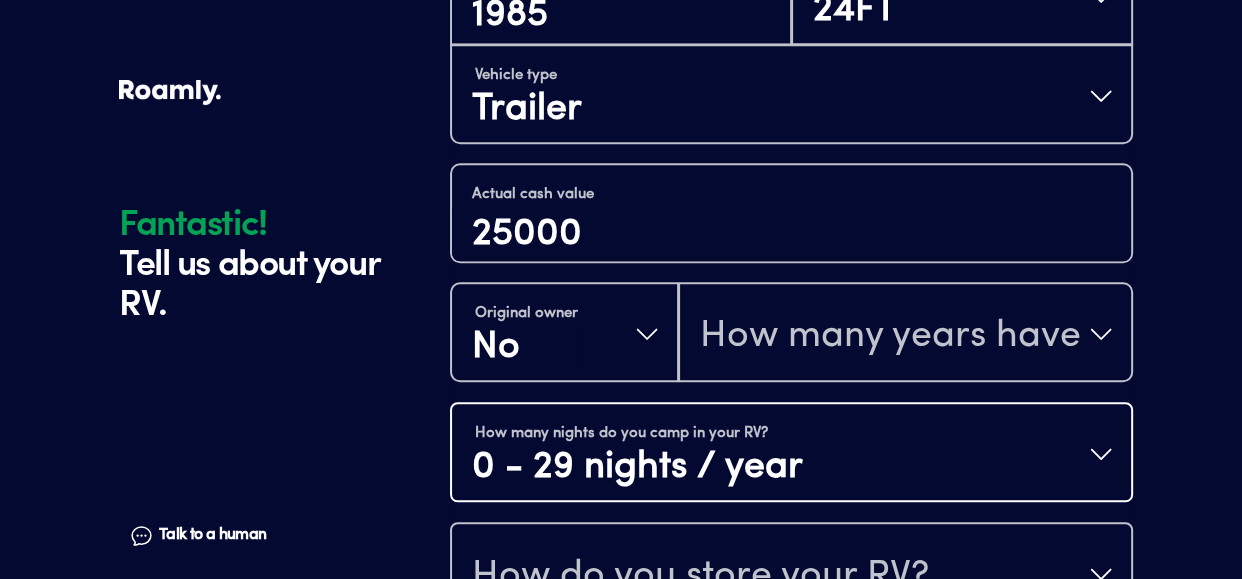 scroll, scrollTop: 0, scrollLeft: 0, axis: both 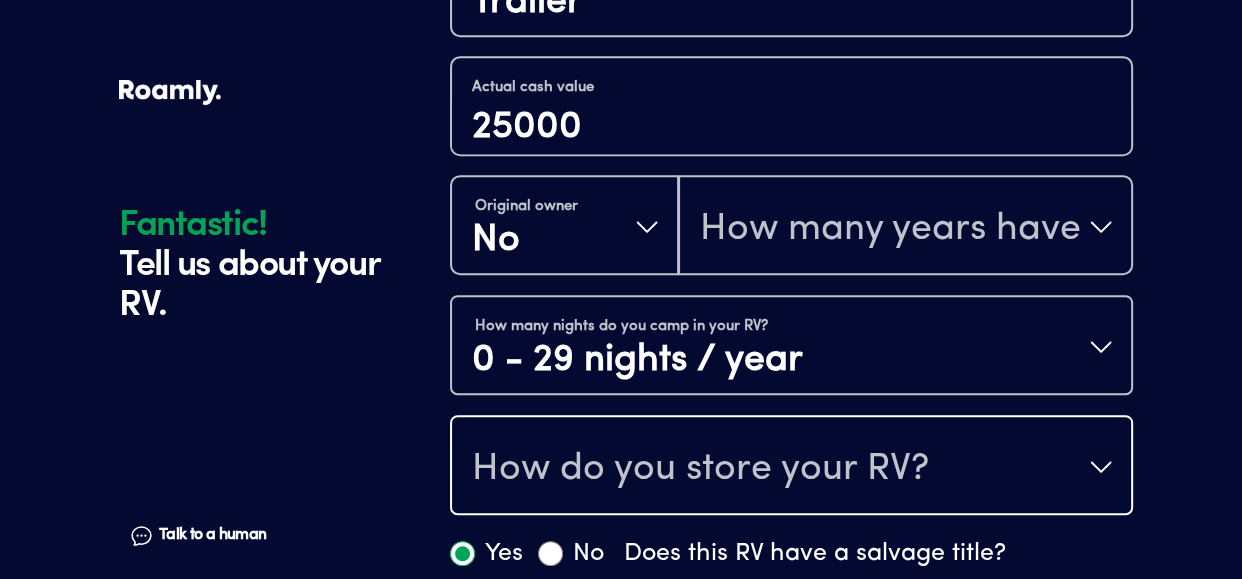 click on "How do you store your RV?" at bounding box center [700, 469] 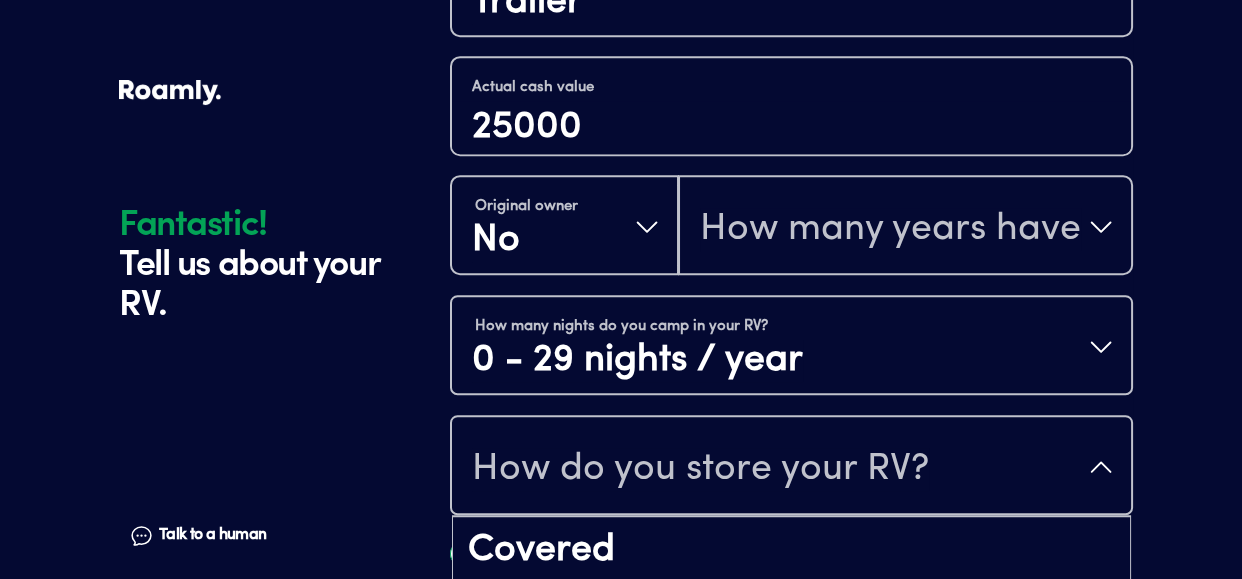scroll, scrollTop: 26, scrollLeft: 0, axis: vertical 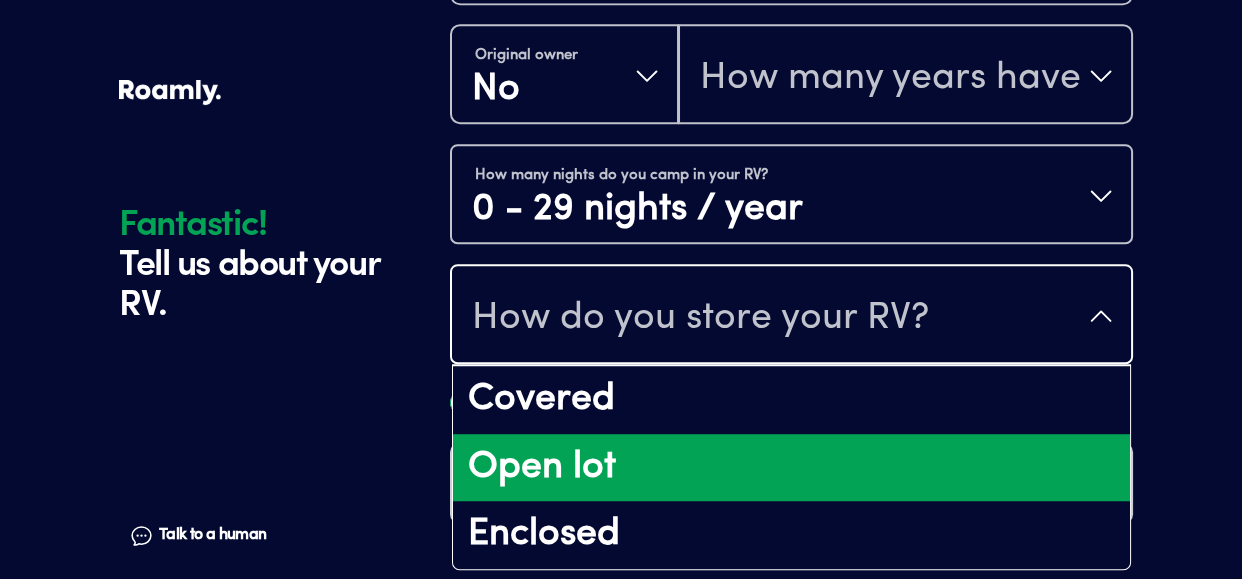 click on "Open lot" at bounding box center (791, 468) 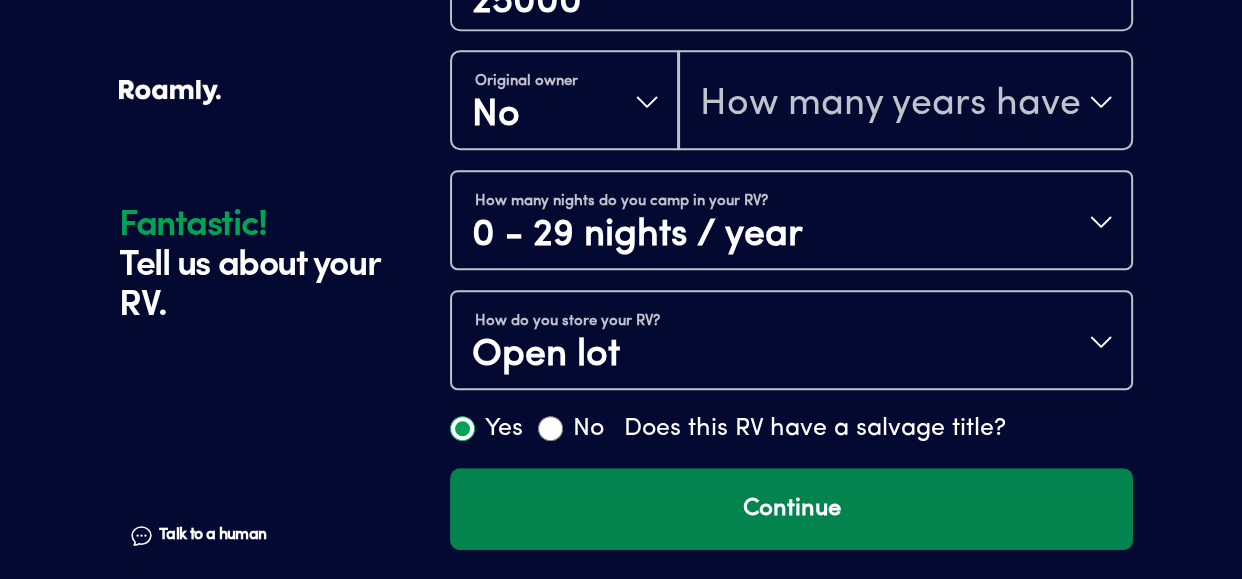 click on "Continue" at bounding box center (791, 509) 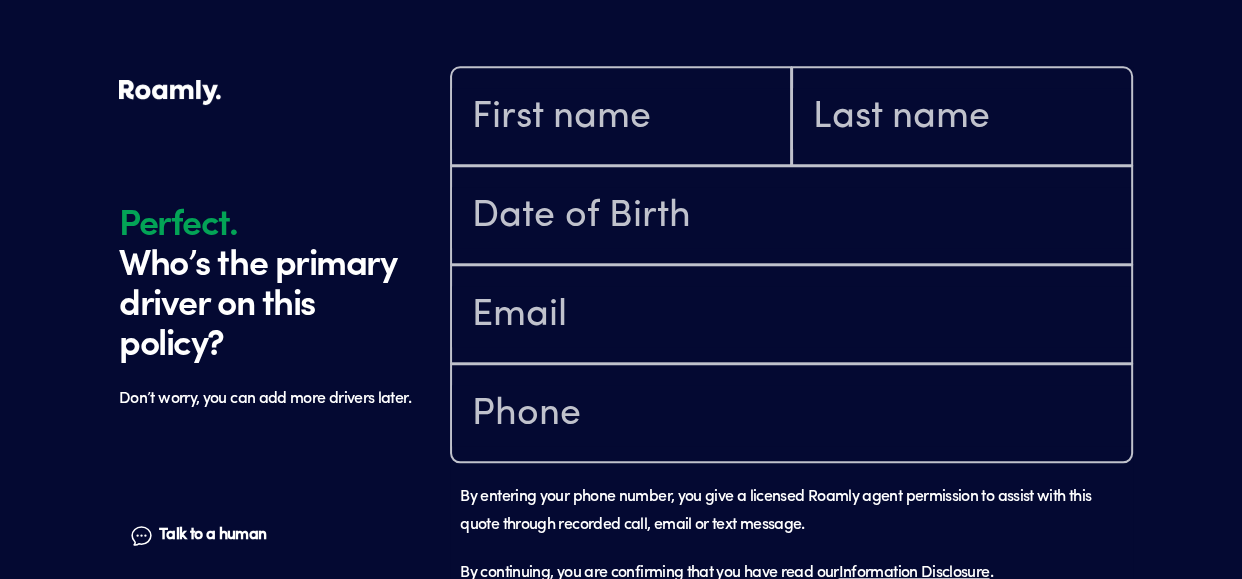 scroll, scrollTop: 1675, scrollLeft: 0, axis: vertical 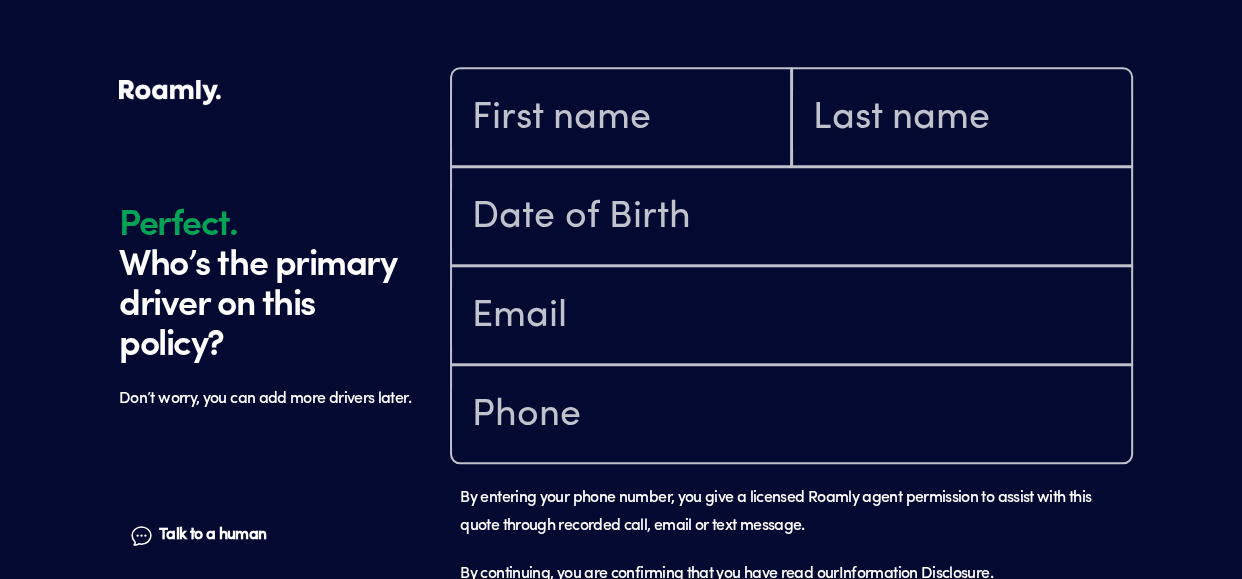 click at bounding box center [621, 117] 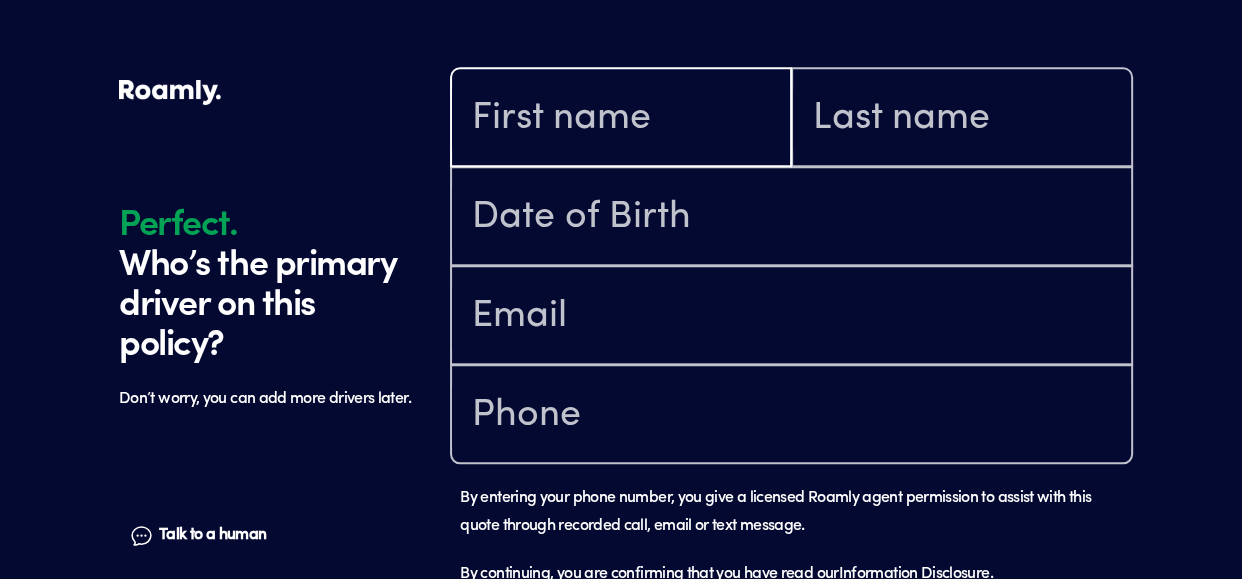click at bounding box center [621, 119] 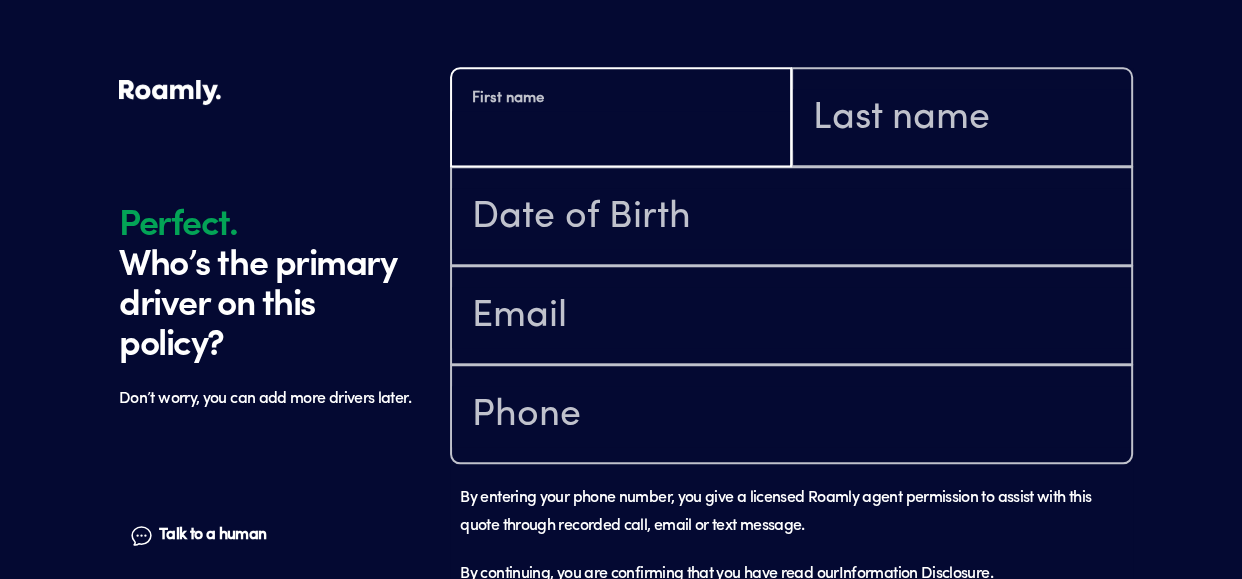type on "[PERSON_NAME]" 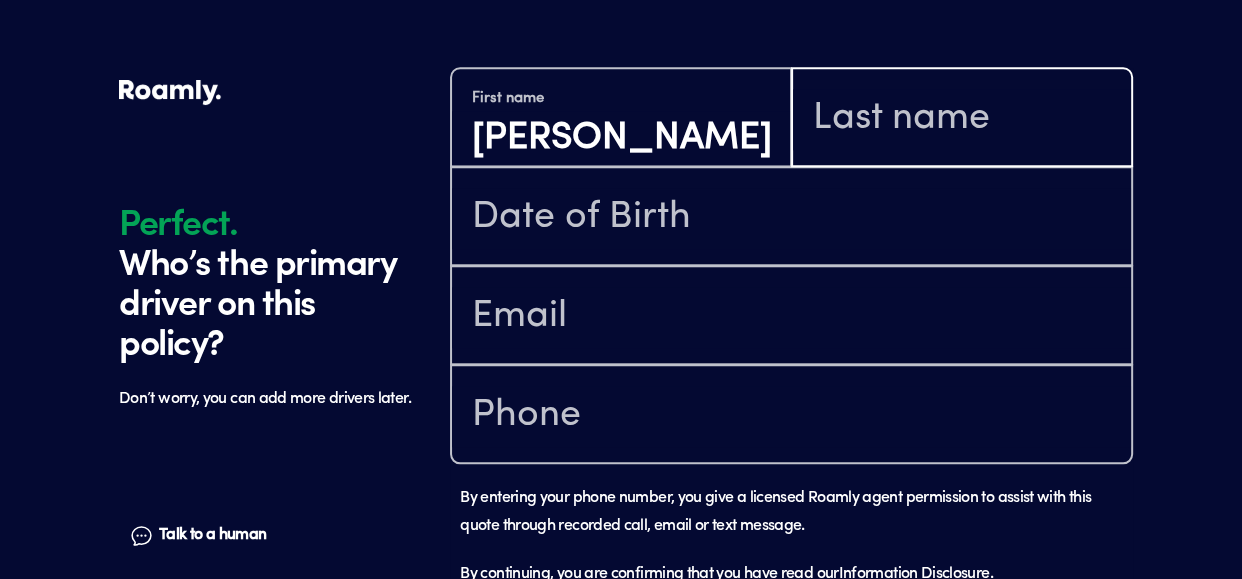 type on "[PERSON_NAME]" 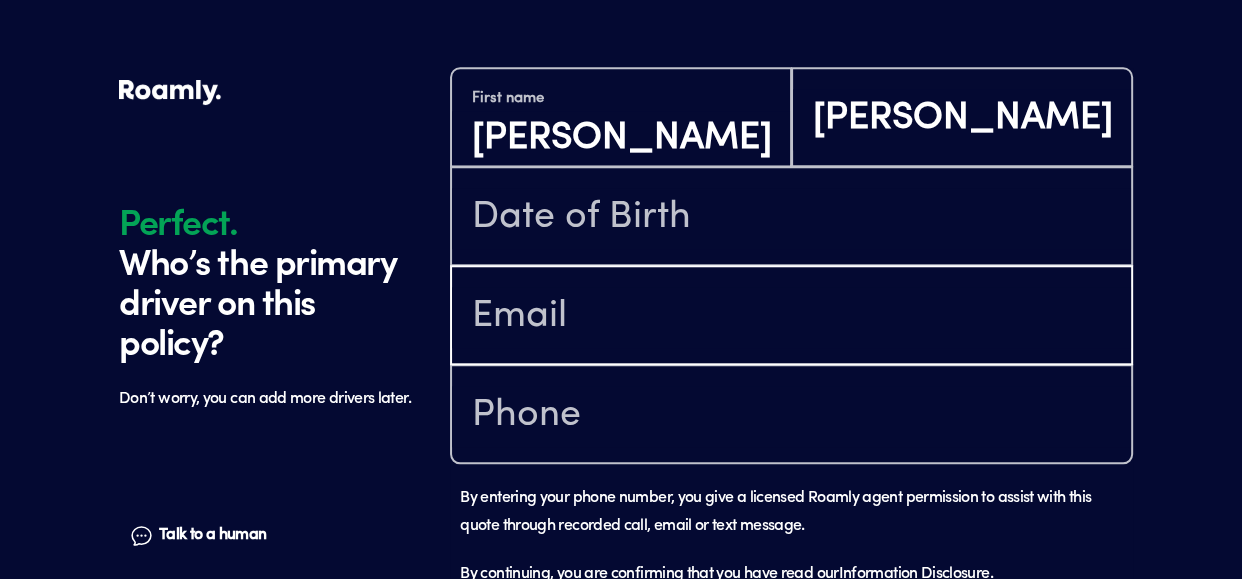 type on "[EMAIL_ADDRESS][DOMAIN_NAME]" 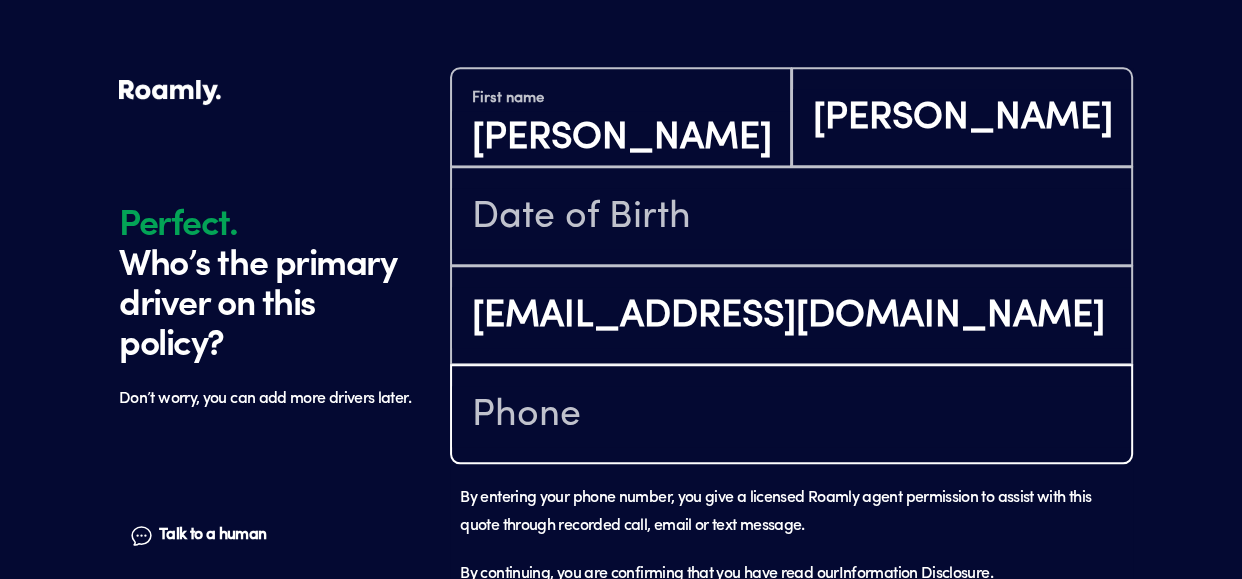 type on "[PHONE_NUMBER]" 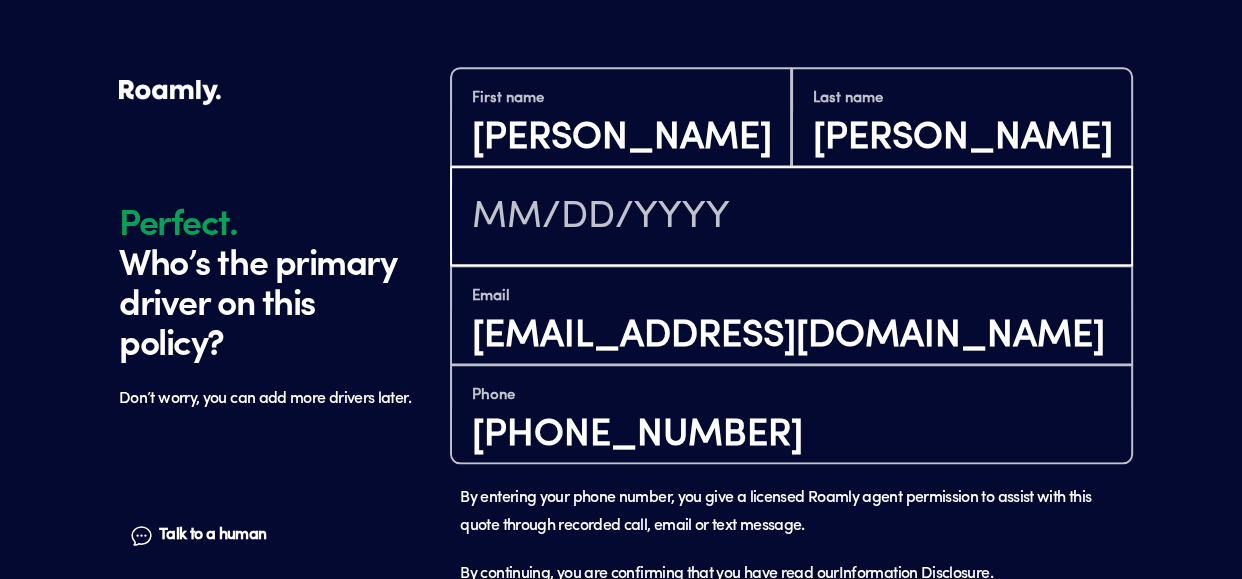 click at bounding box center [791, 218] 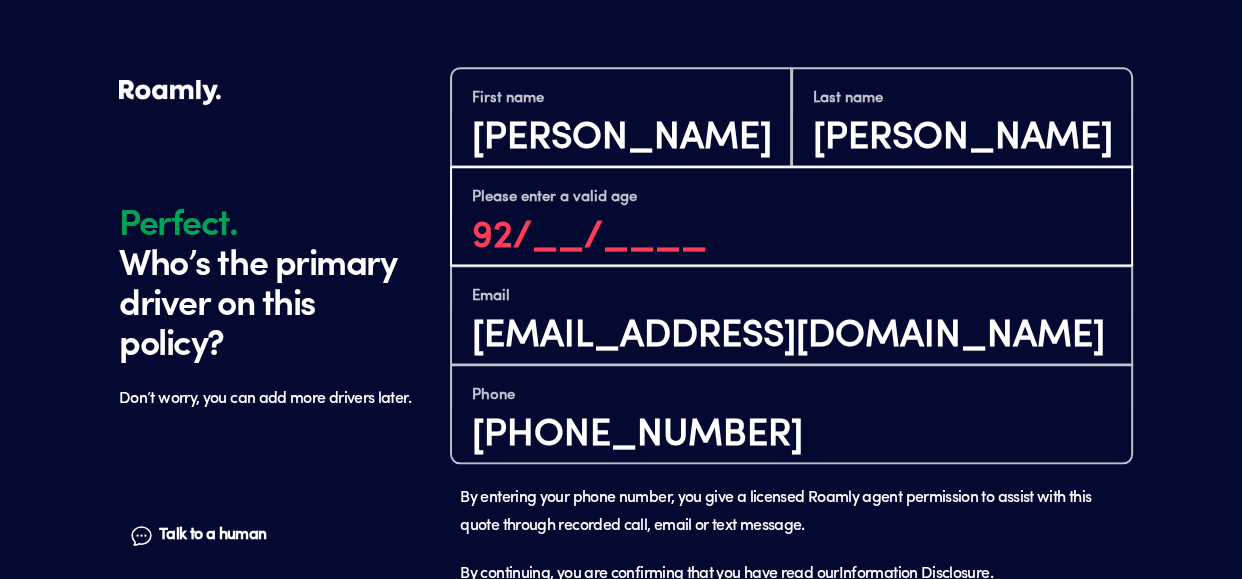 type on "9_/__/____" 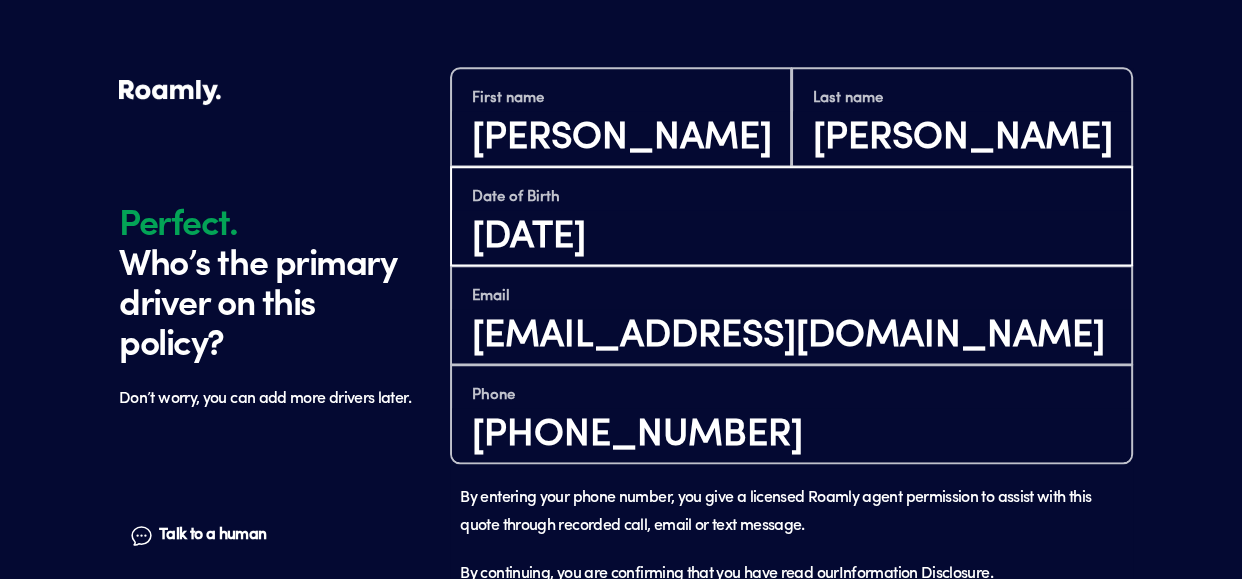 type on "[DATE]" 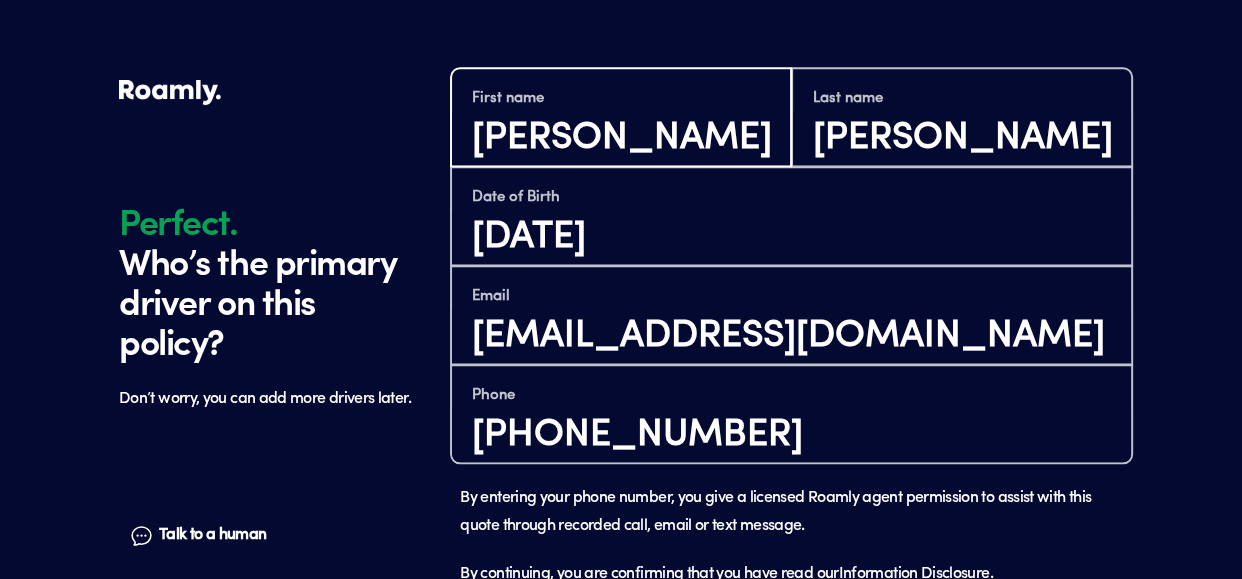 click on "[PERSON_NAME]" at bounding box center [621, 138] 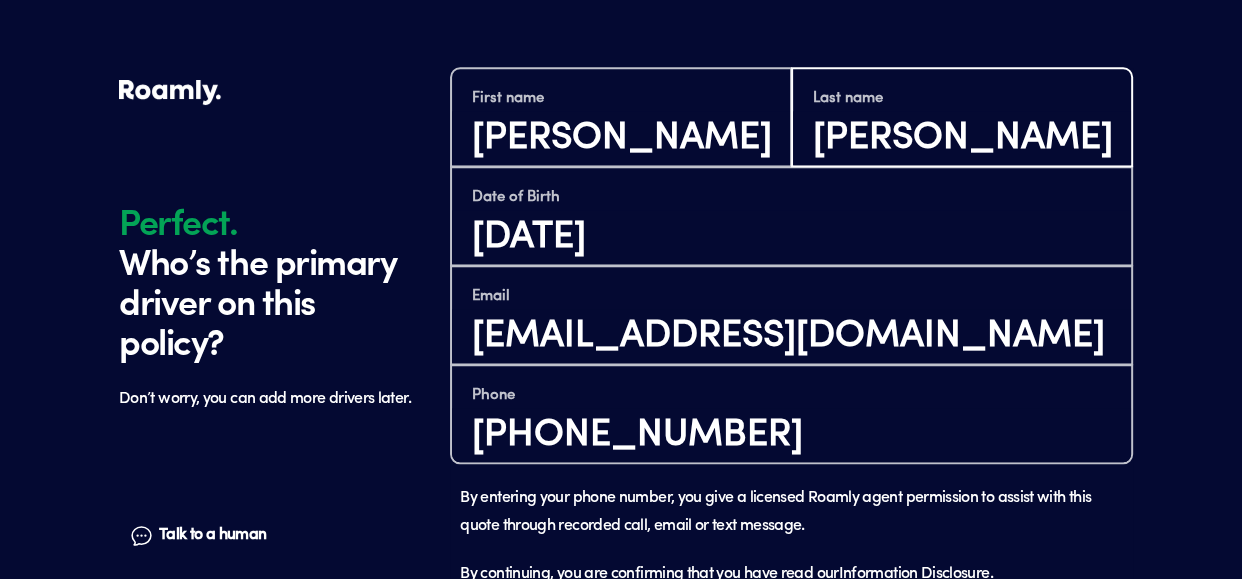 click on "[PERSON_NAME]" at bounding box center [962, 138] 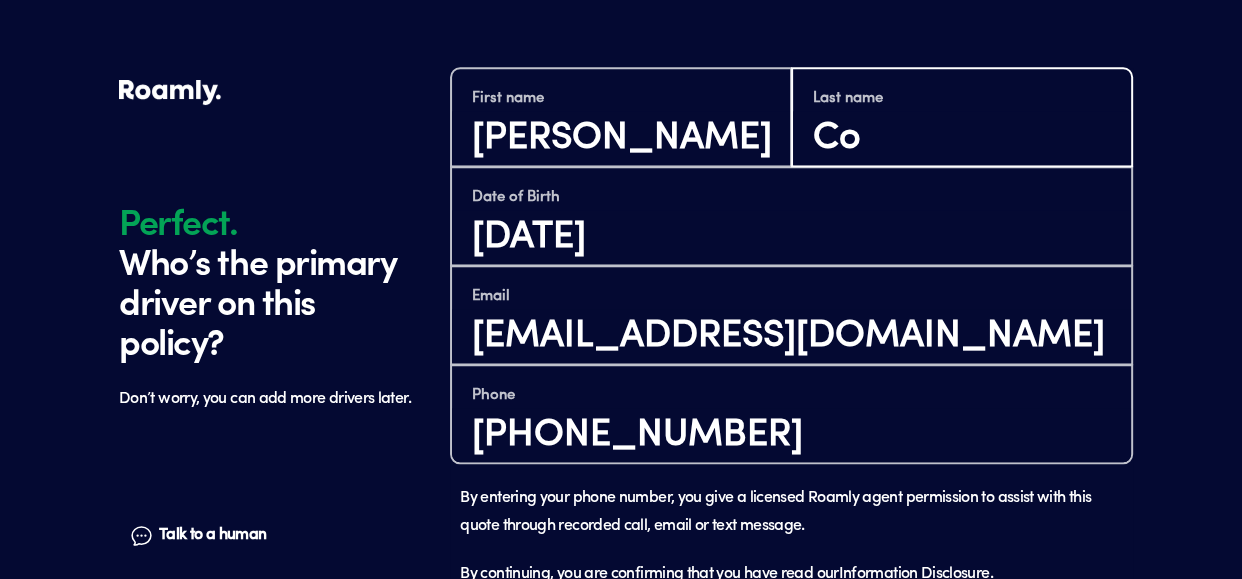 type on "C" 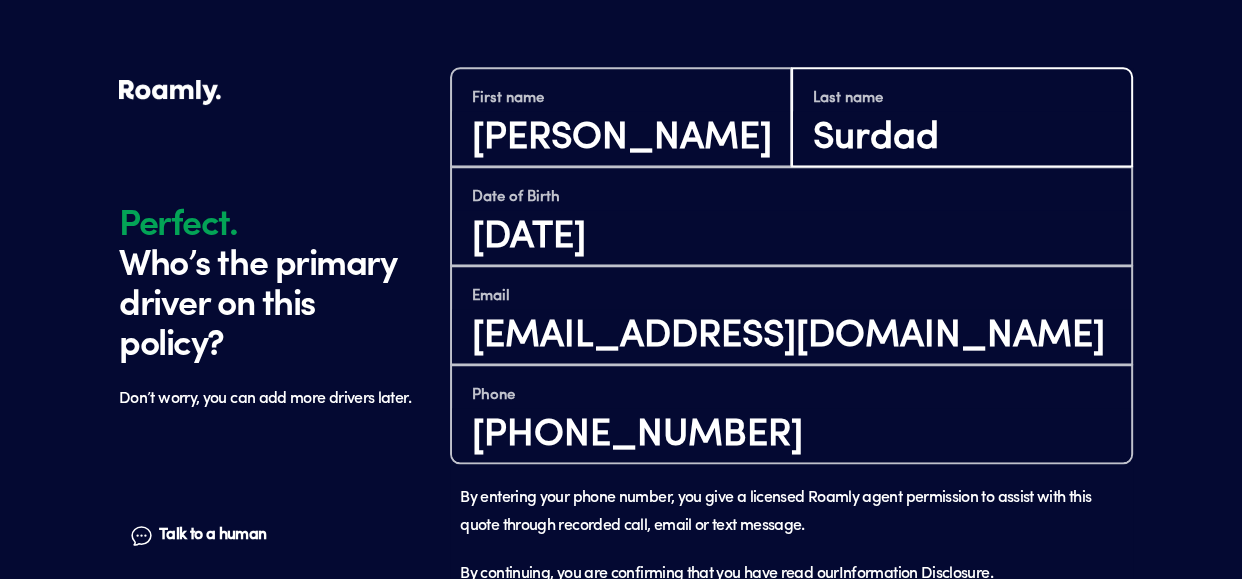 type on "surdad" 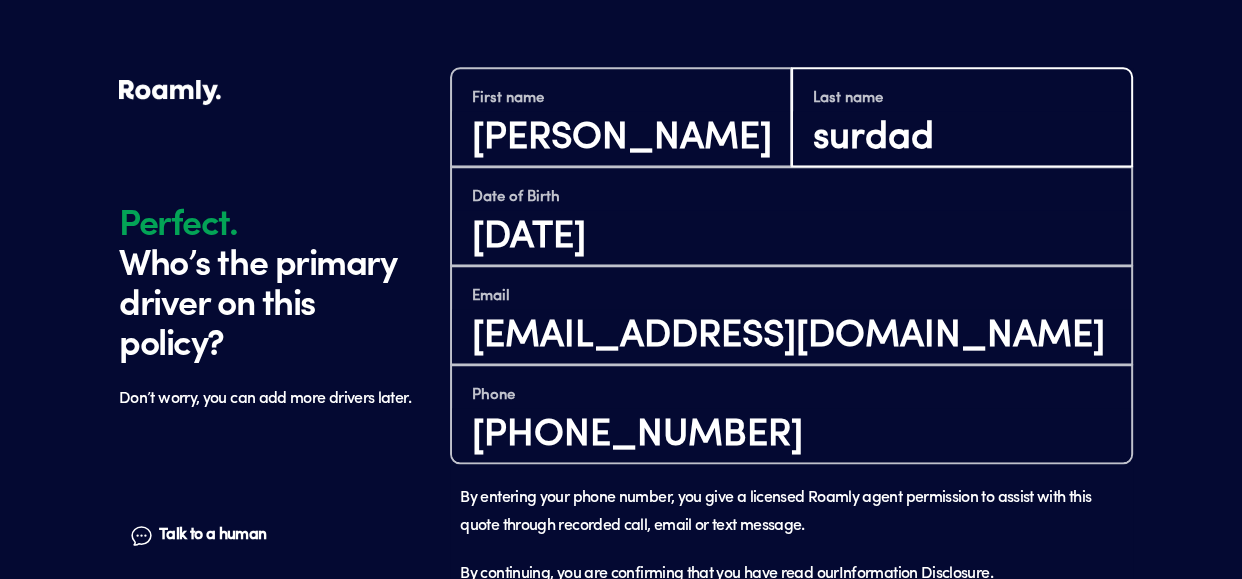 scroll, scrollTop: 1677, scrollLeft: 0, axis: vertical 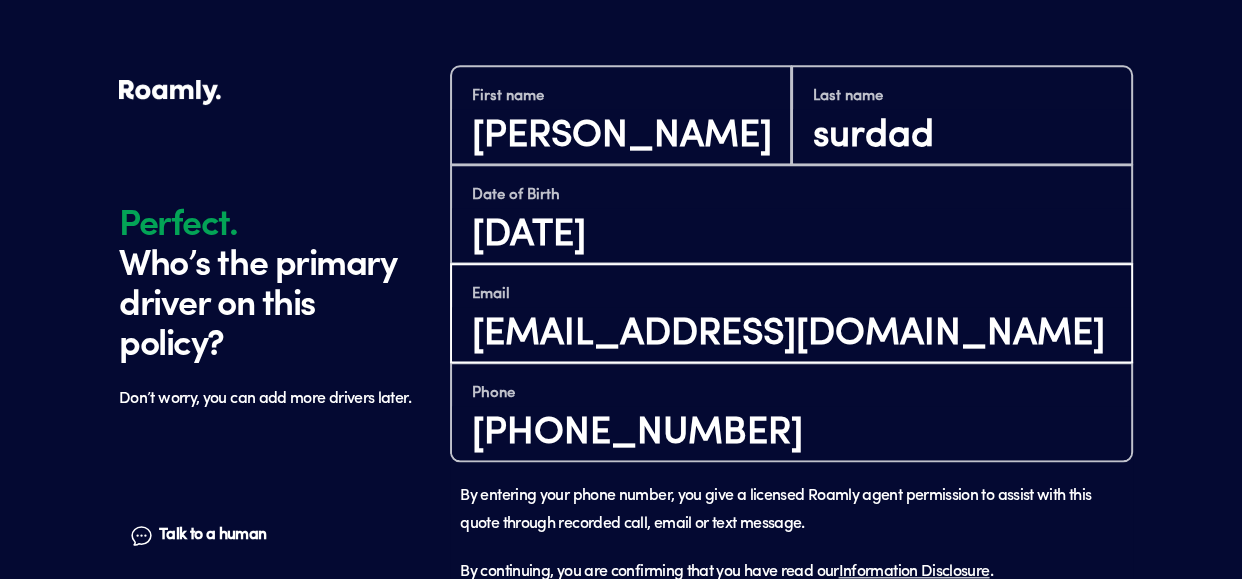 click on "[EMAIL_ADDRESS][DOMAIN_NAME]" at bounding box center (791, 334) 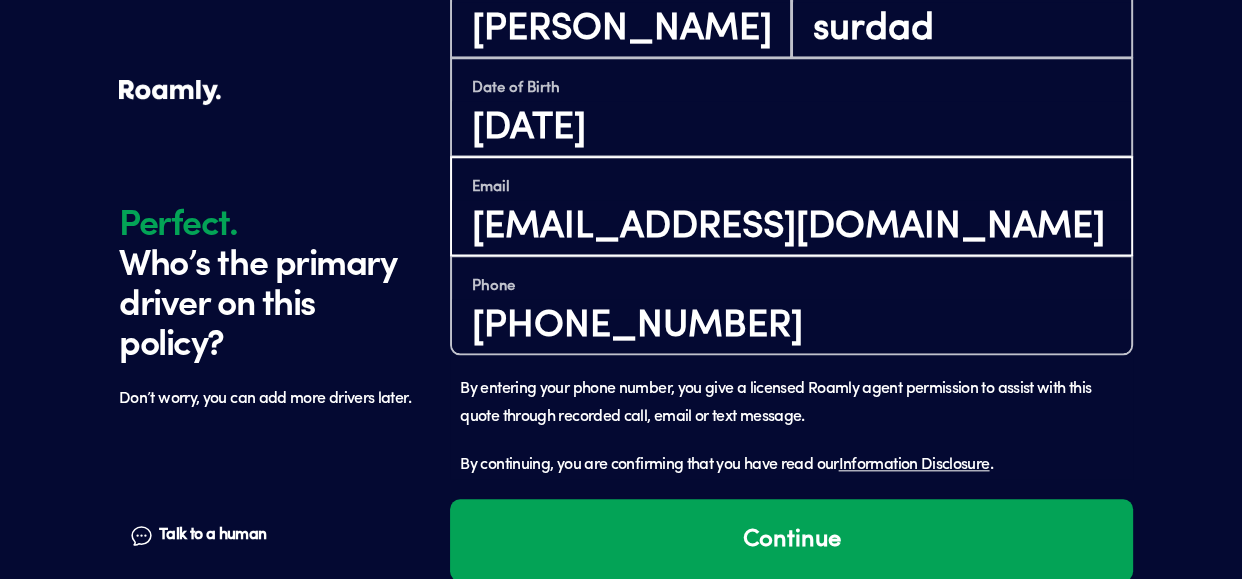 scroll, scrollTop: 1815, scrollLeft: 0, axis: vertical 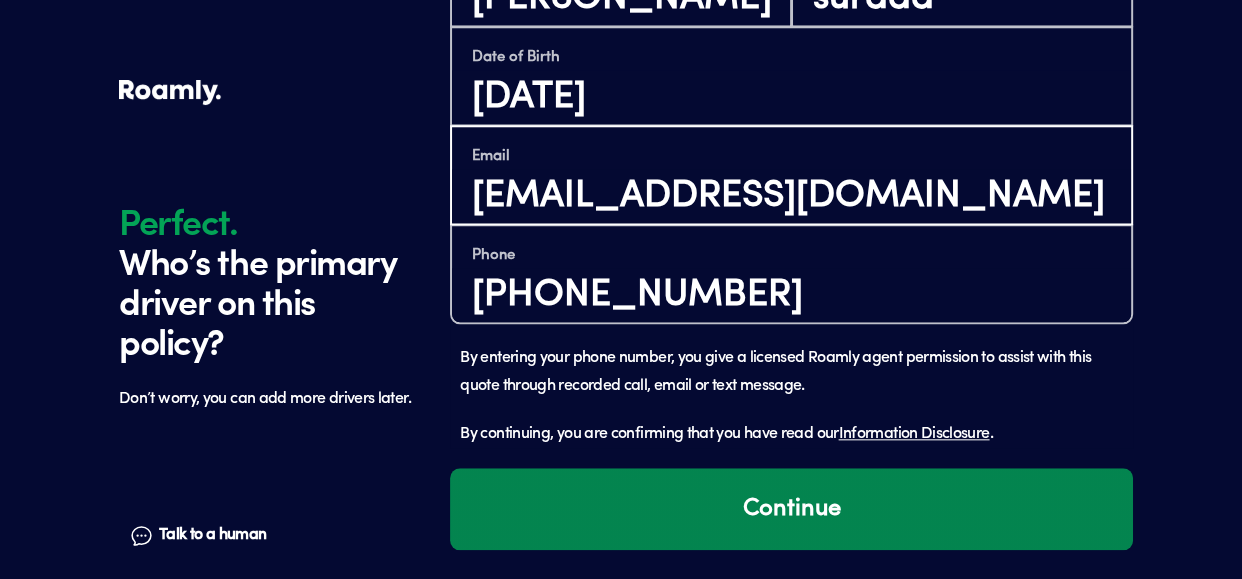 type on "[EMAIL_ADDRESS][DOMAIN_NAME]" 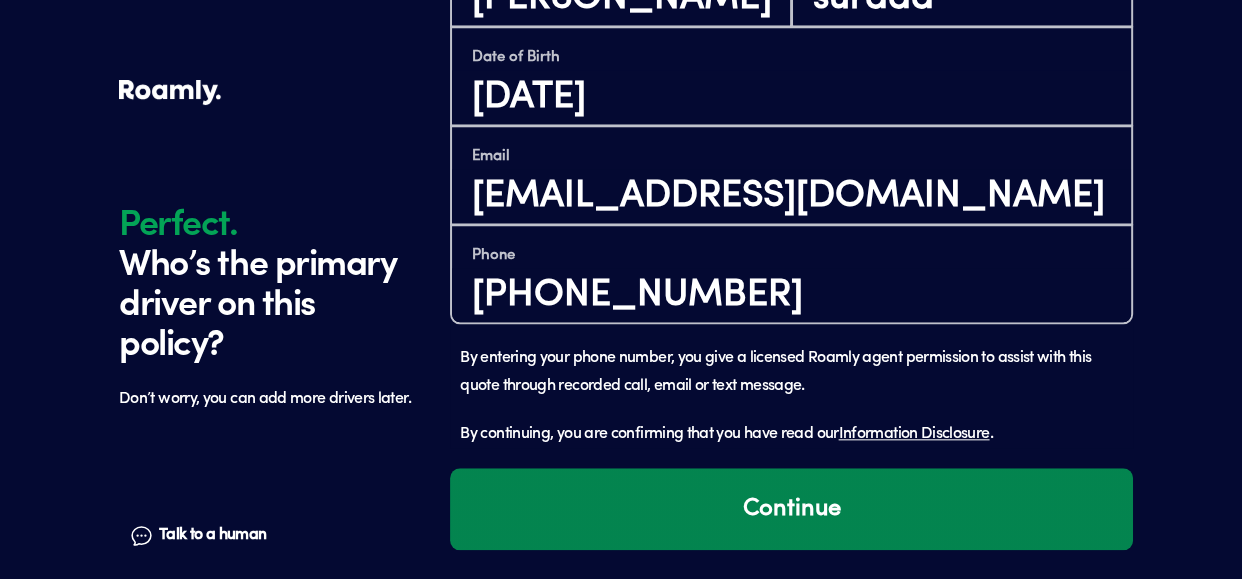 click on "Continue" at bounding box center (791, 509) 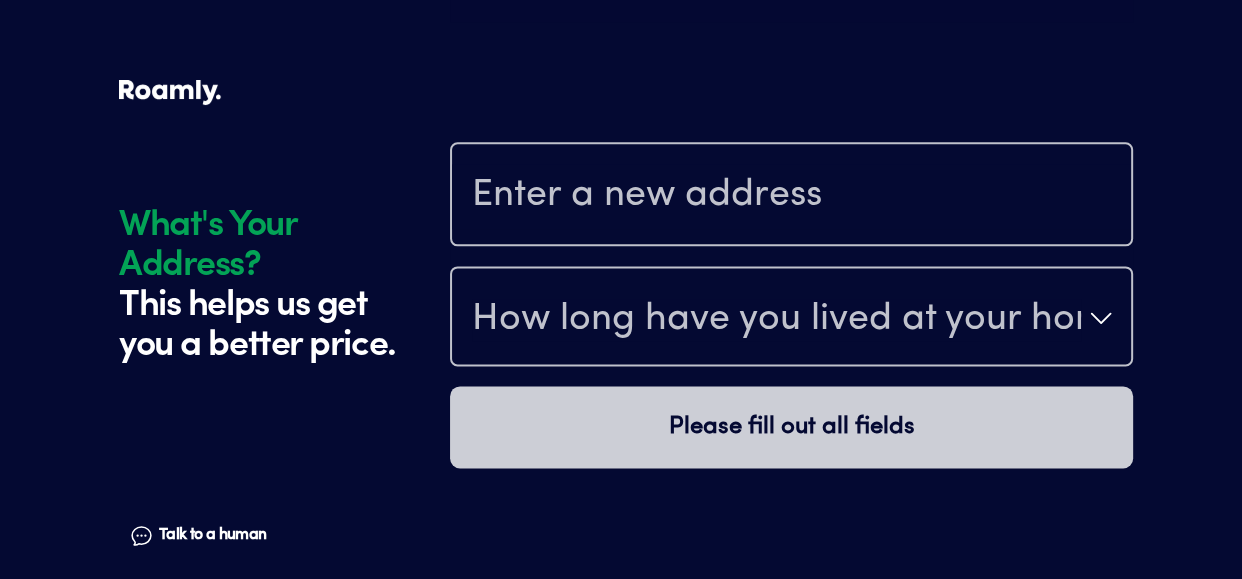 scroll, scrollTop: 2316, scrollLeft: 0, axis: vertical 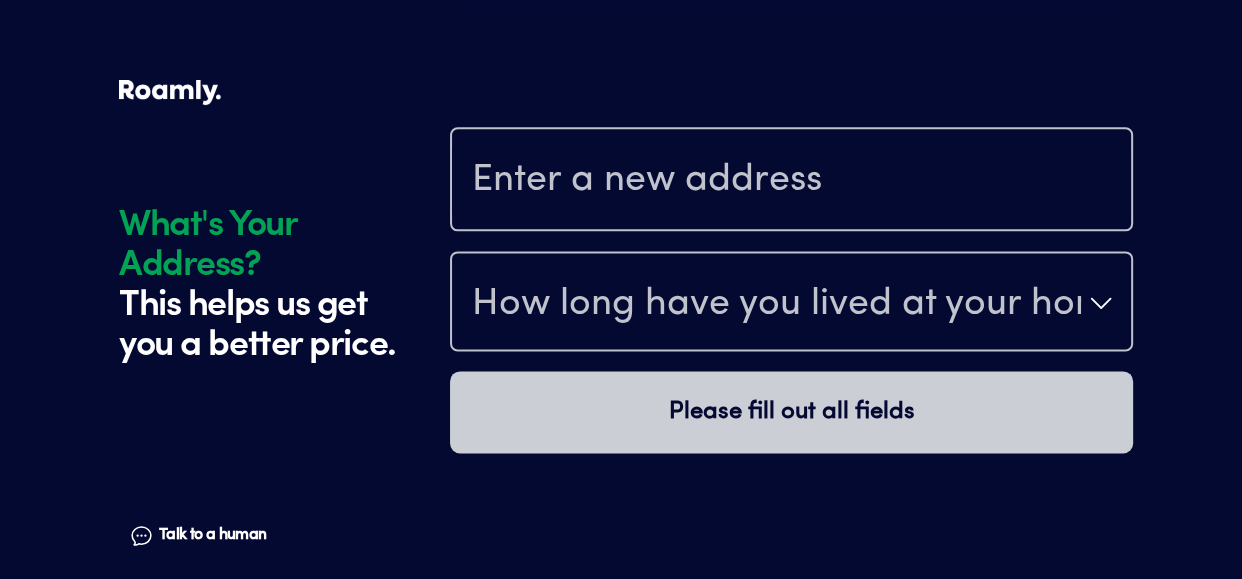 click at bounding box center [791, 181] 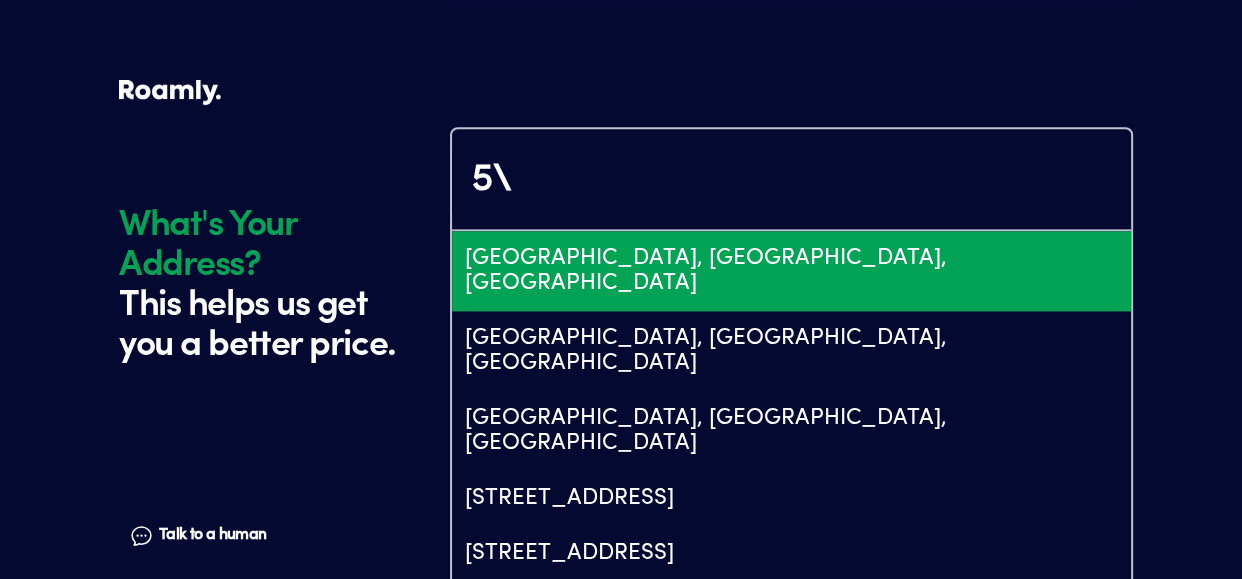 type on "EiJFYXN0IDV0aCBTdHJlZXQsIEFiZXJkZWVuLCBXQSwgVVNBIi4qLAoUChIJk1tgACM6klQRUgHJsUiDSugSFAoSCcWoNDB_JJJUEXWZdfD57dmr" 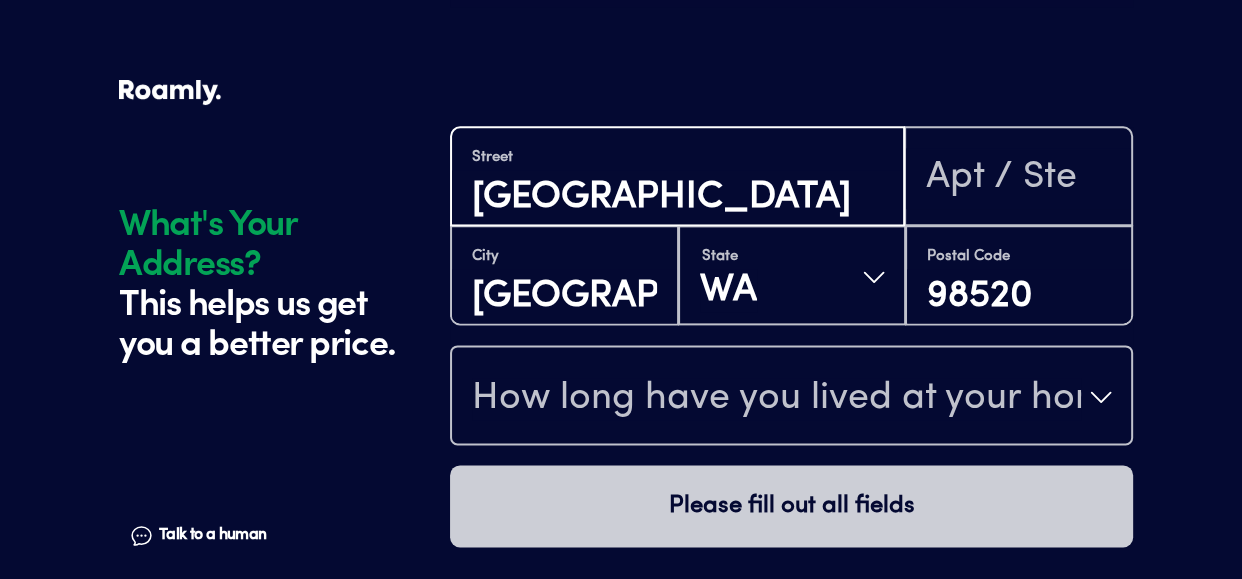 click on "[GEOGRAPHIC_DATA]" at bounding box center [677, 197] 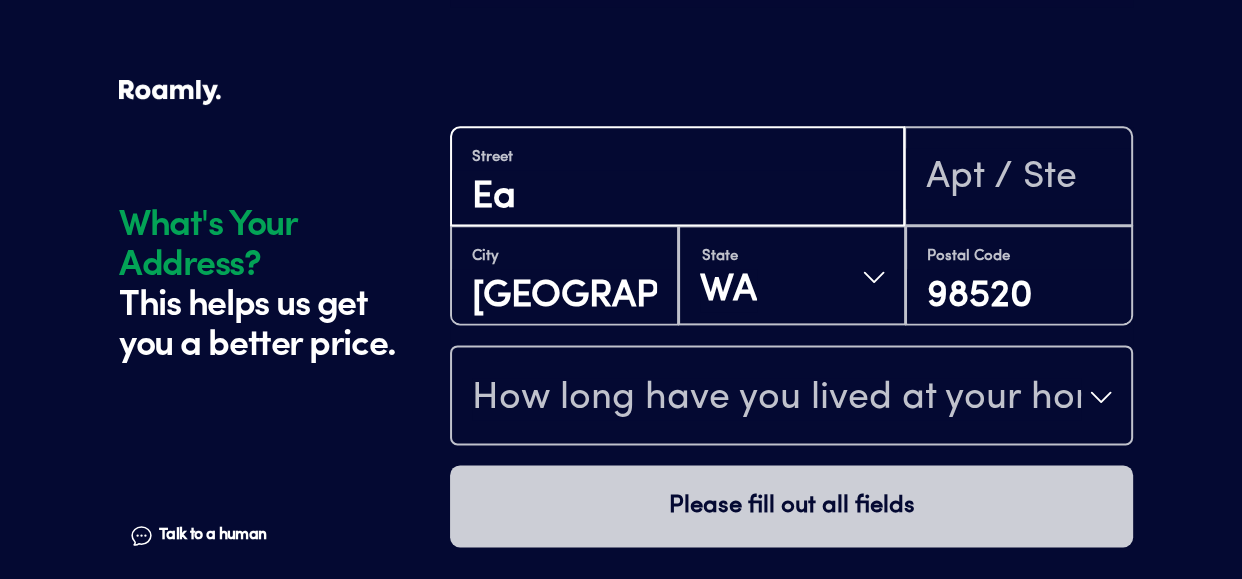 type on "E" 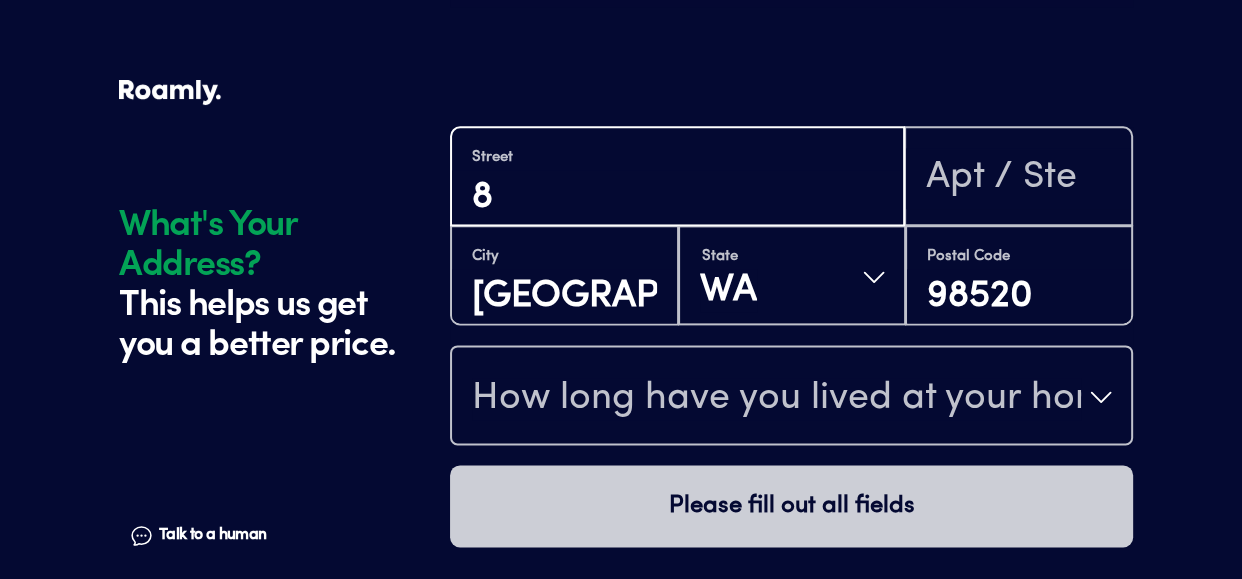 type on "[STREET_ADDRESS]" 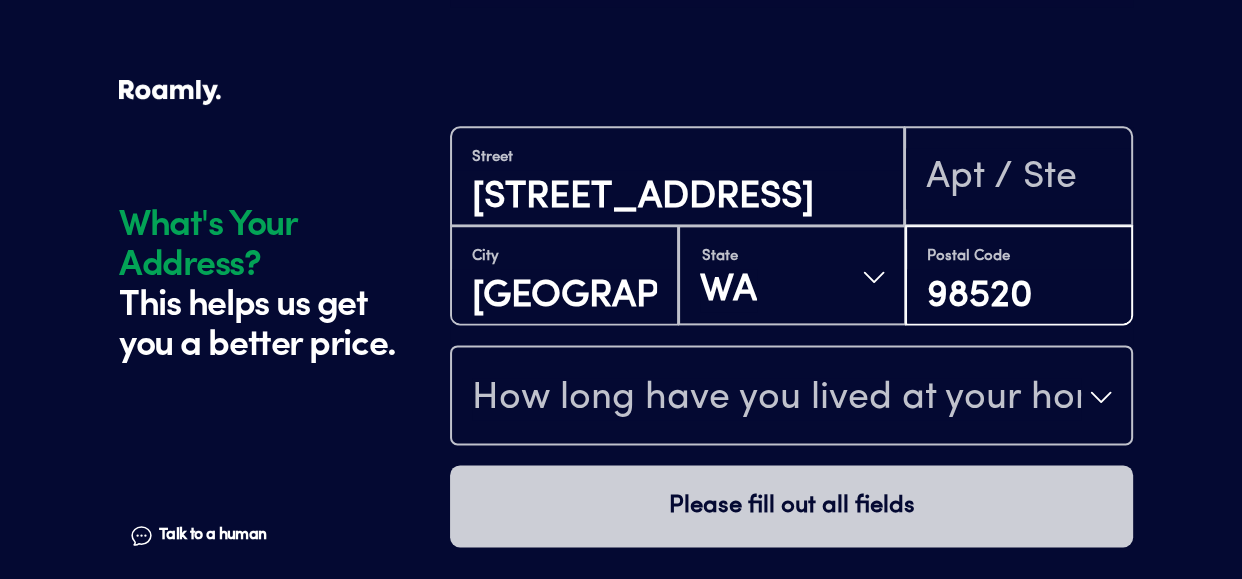 type on "98520-2915" 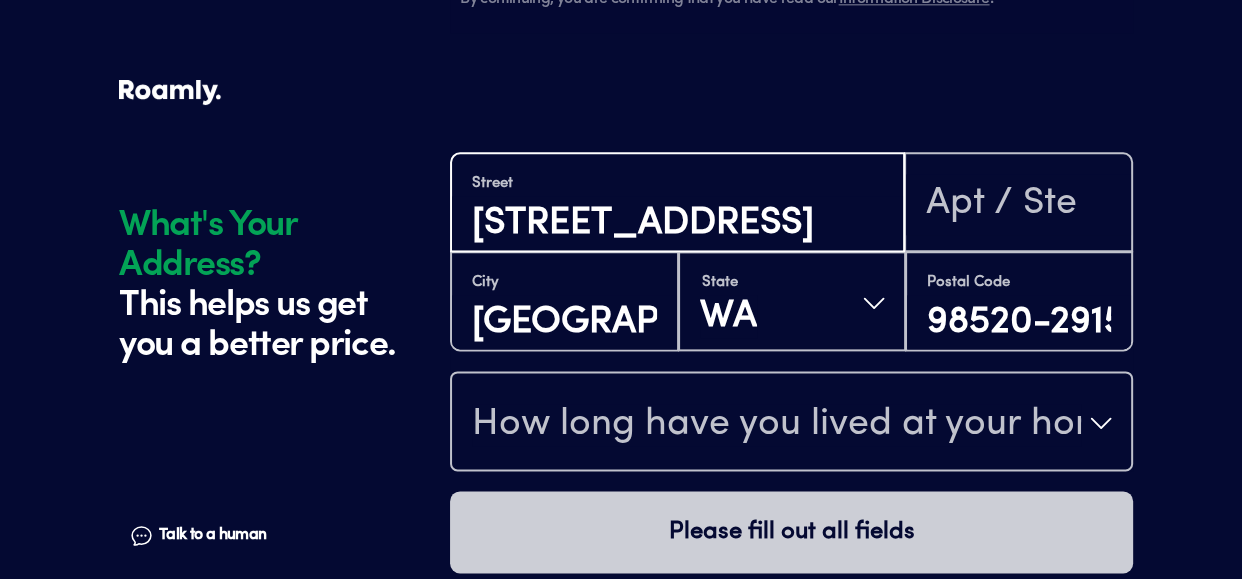 scroll, scrollTop: 2316, scrollLeft: 0, axis: vertical 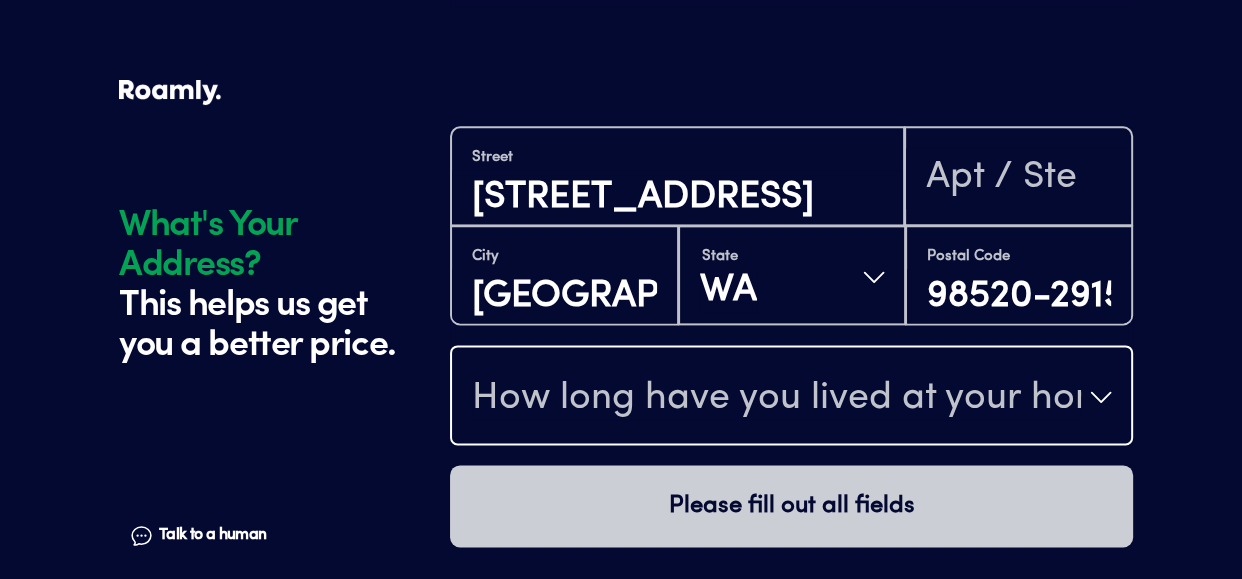 click on "How long have you lived at your home address?" at bounding box center (791, 397) 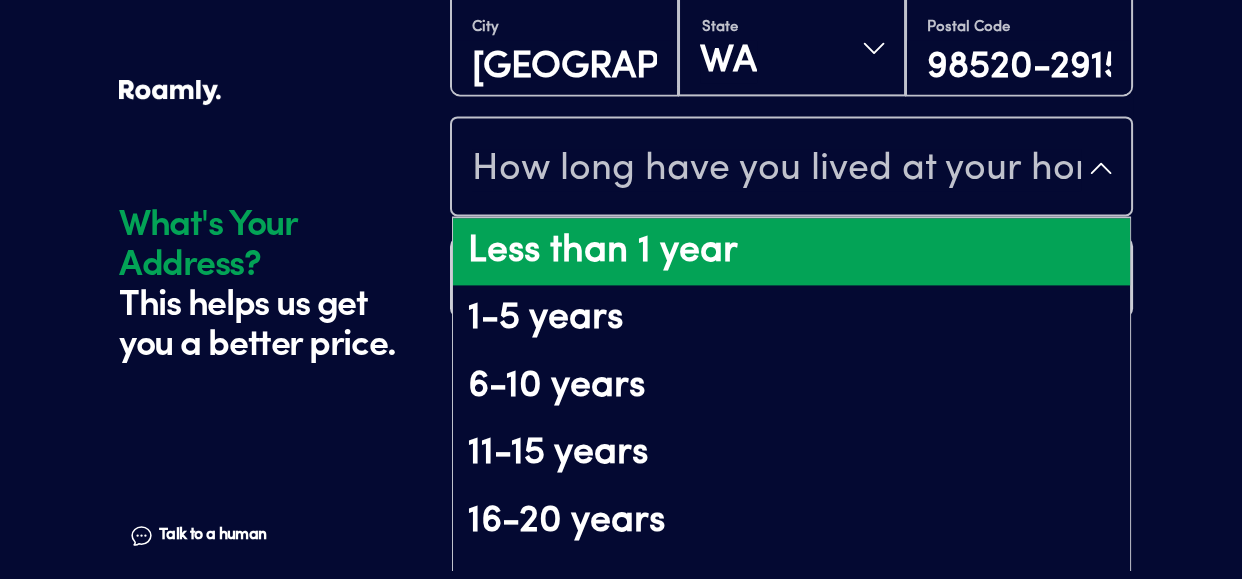 scroll, scrollTop: 244, scrollLeft: 0, axis: vertical 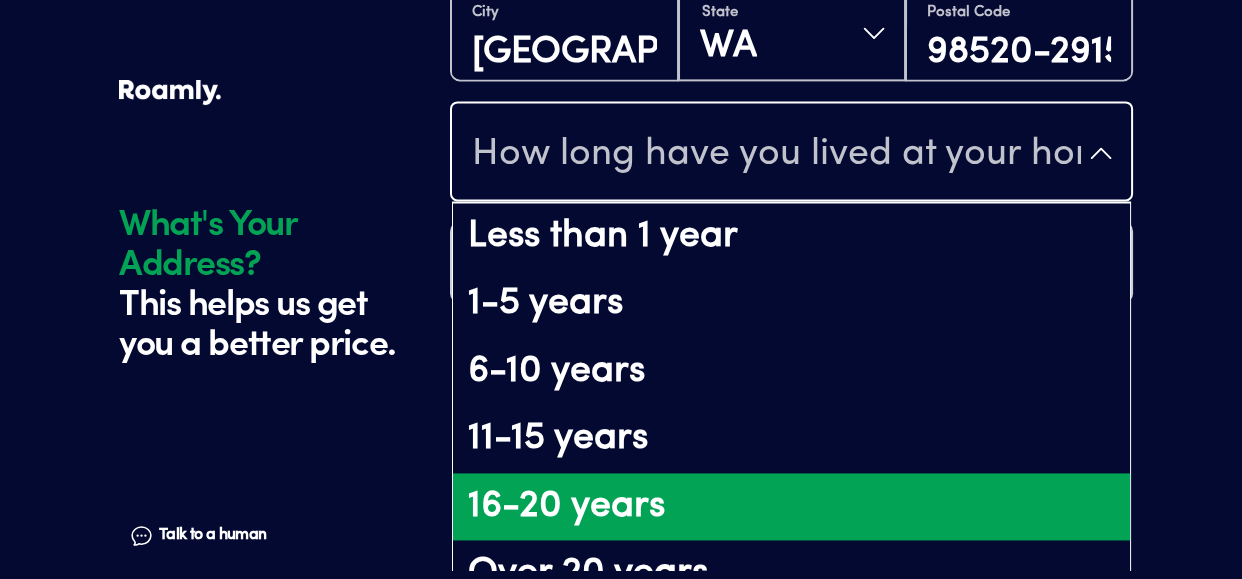 click on "16-20 years" at bounding box center [791, 507] 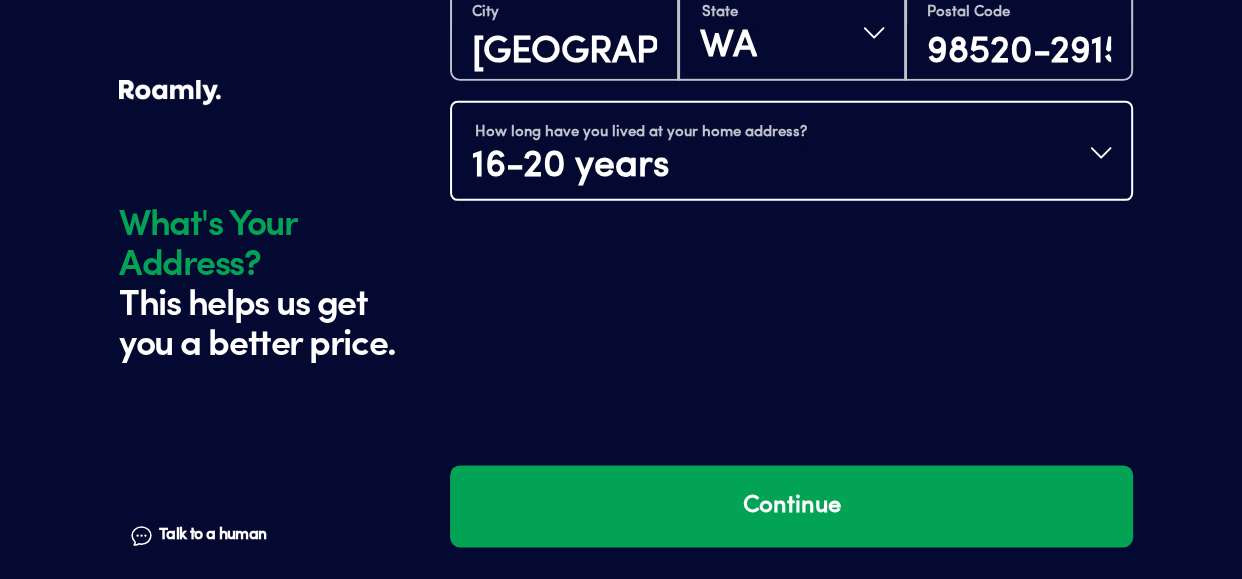 scroll, scrollTop: 0, scrollLeft: 0, axis: both 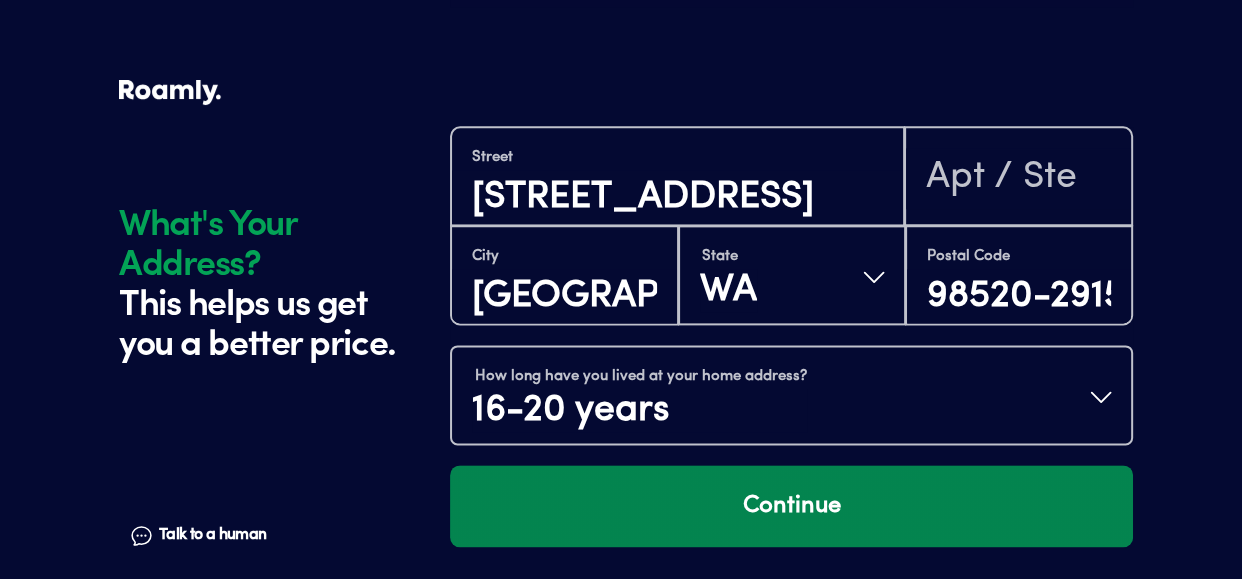click on "Continue" at bounding box center (791, 506) 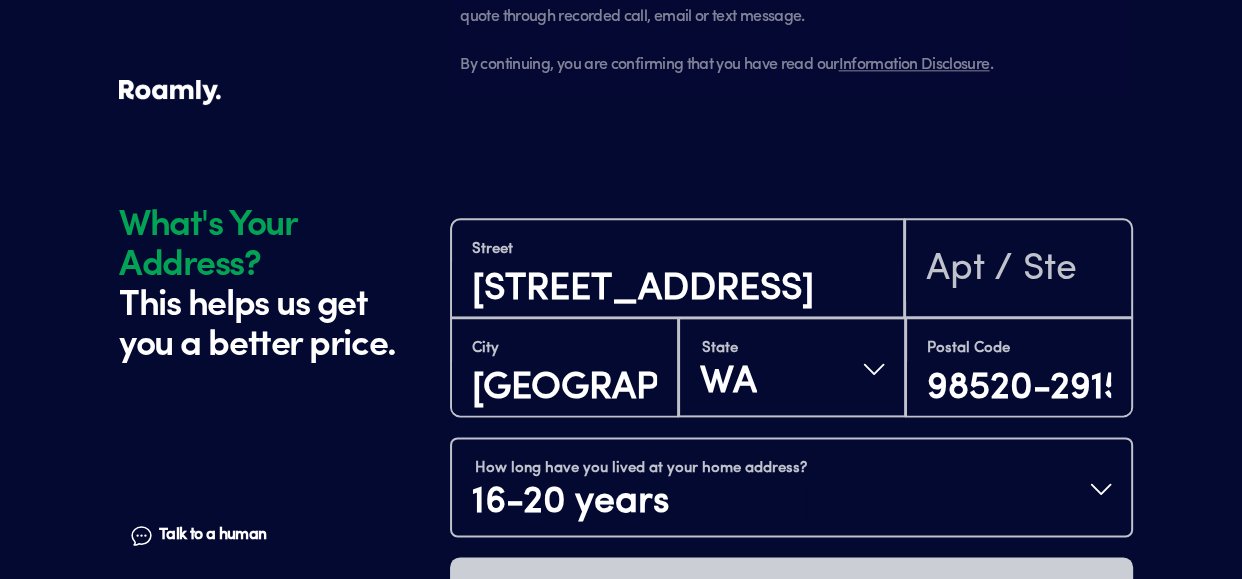 scroll, scrollTop: 2316, scrollLeft: 0, axis: vertical 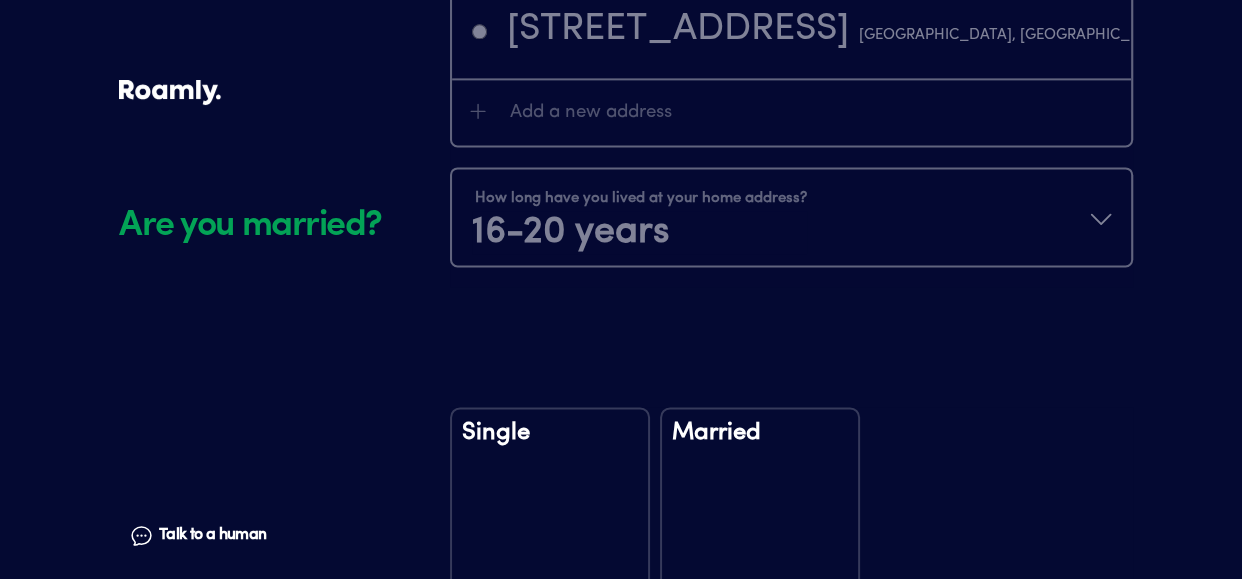 click on "Married" at bounding box center [760, 507] 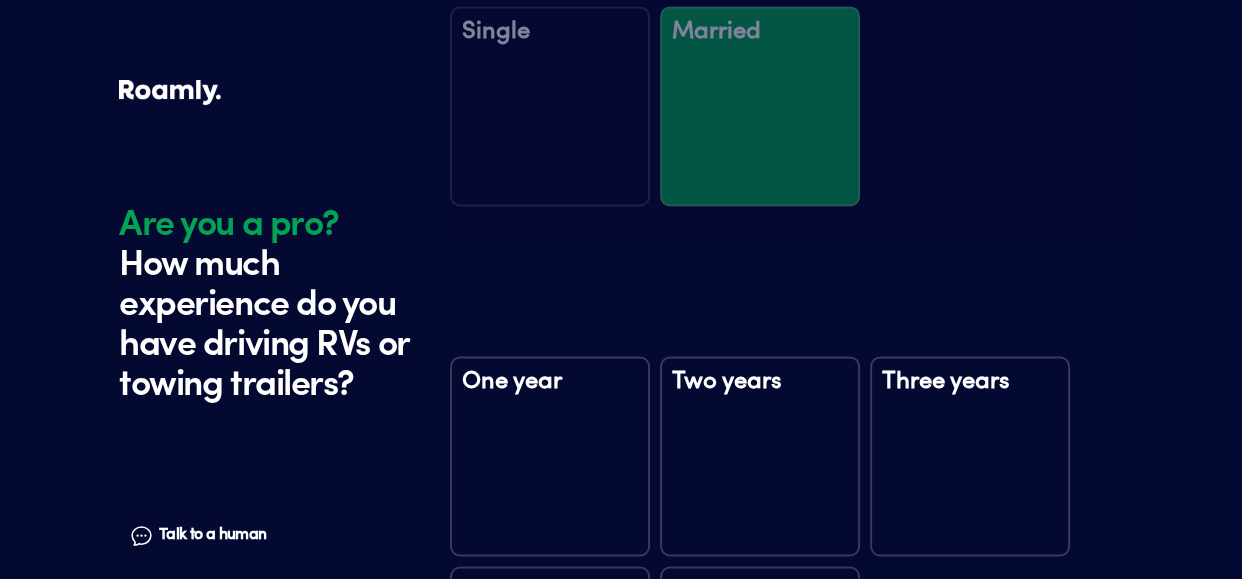 scroll, scrollTop: 2957, scrollLeft: 0, axis: vertical 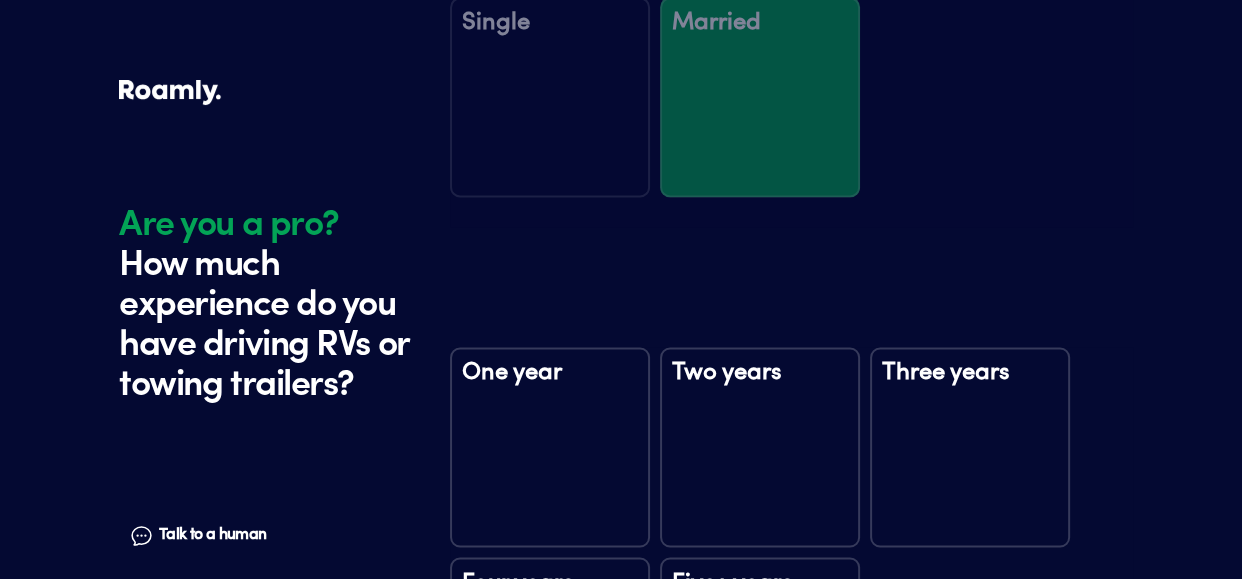 click on "One year" at bounding box center (550, 447) 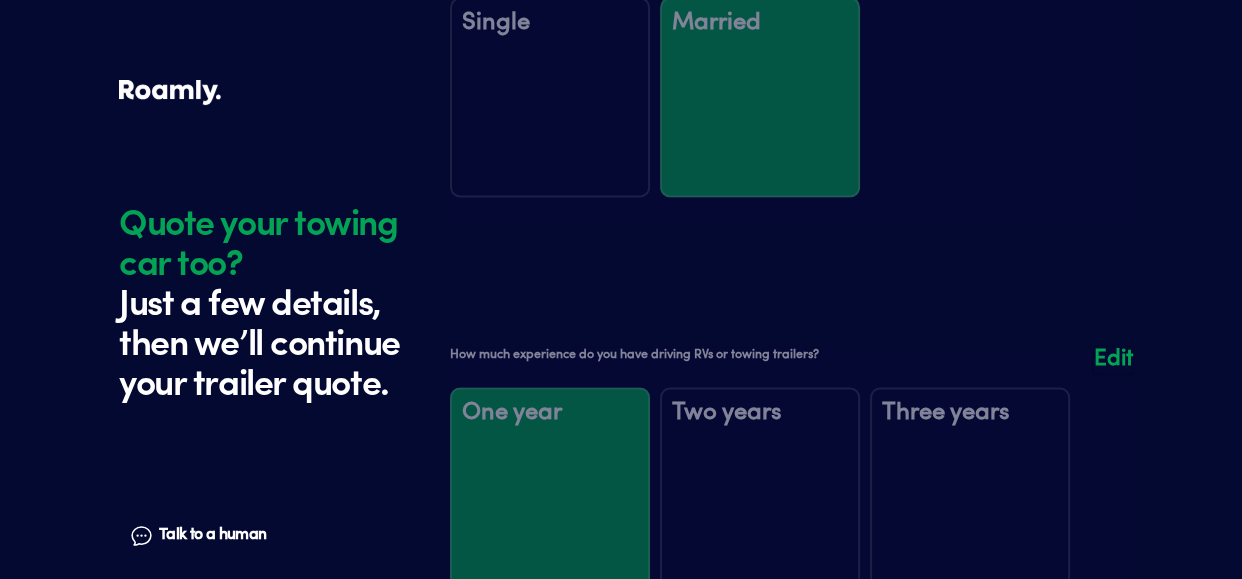 scroll, scrollTop: 3762, scrollLeft: 0, axis: vertical 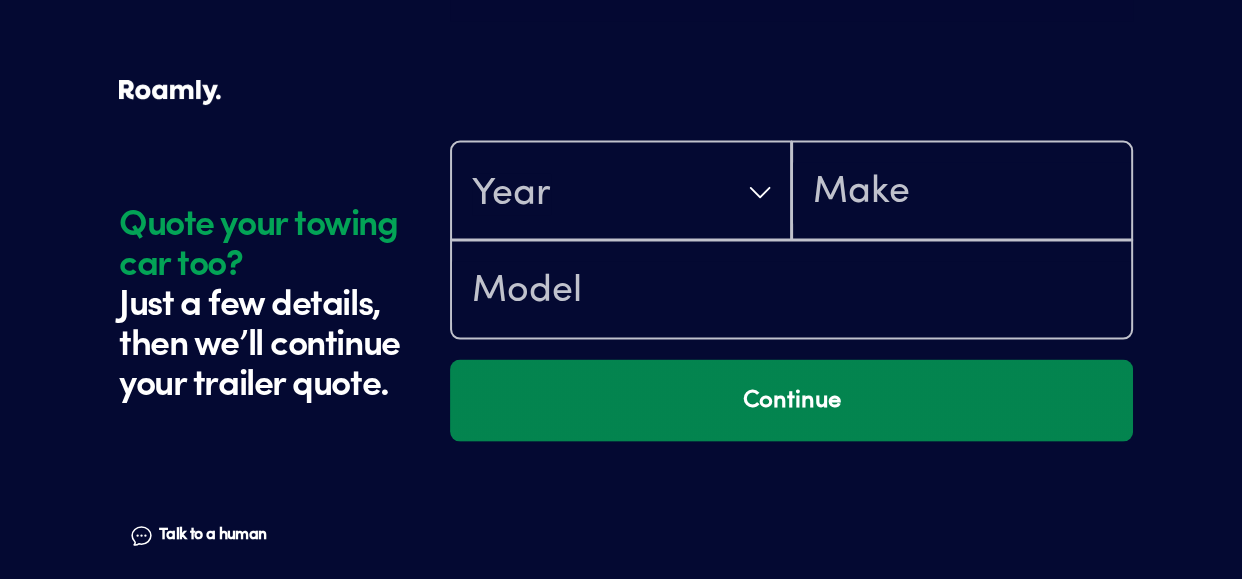 click on "Continue" at bounding box center (791, 401) 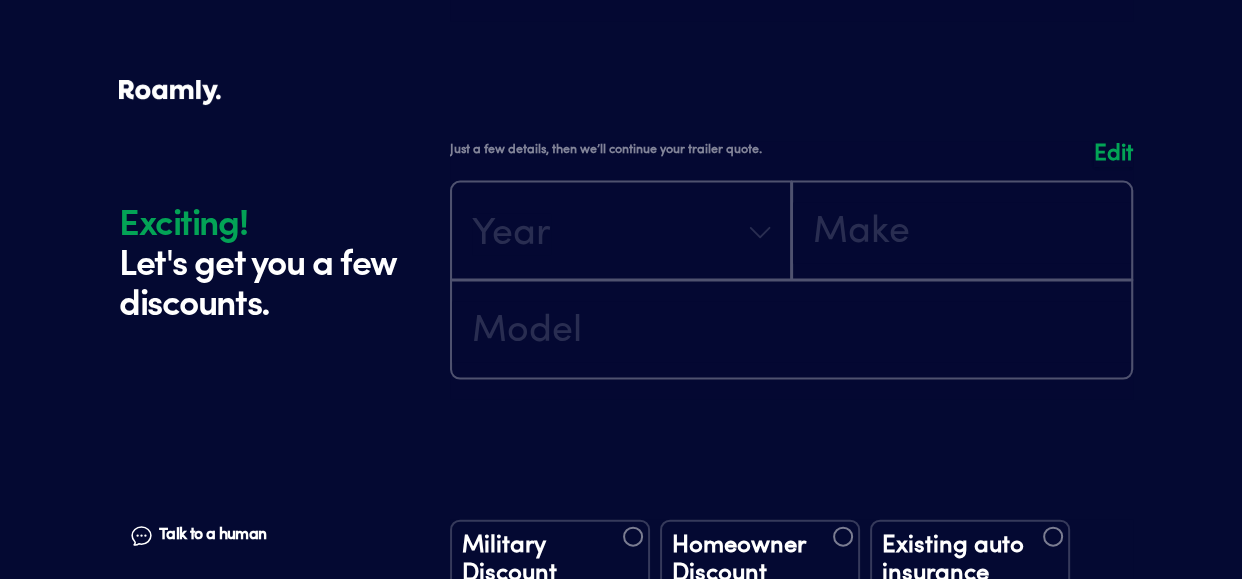 scroll, scrollTop: 4140, scrollLeft: 0, axis: vertical 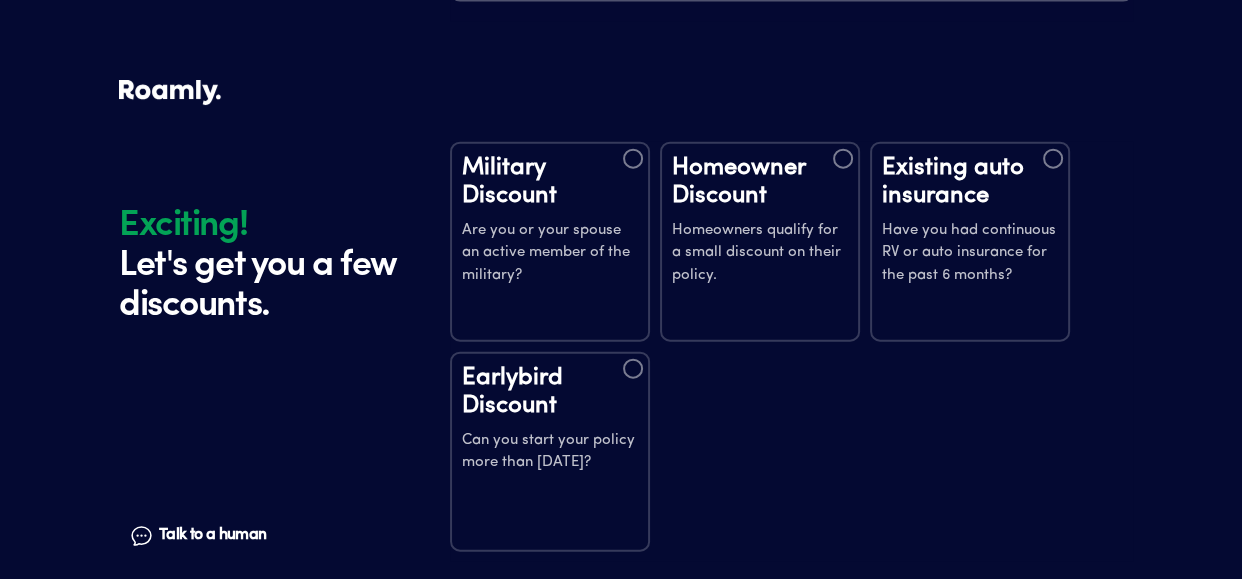 click at bounding box center (843, 159) 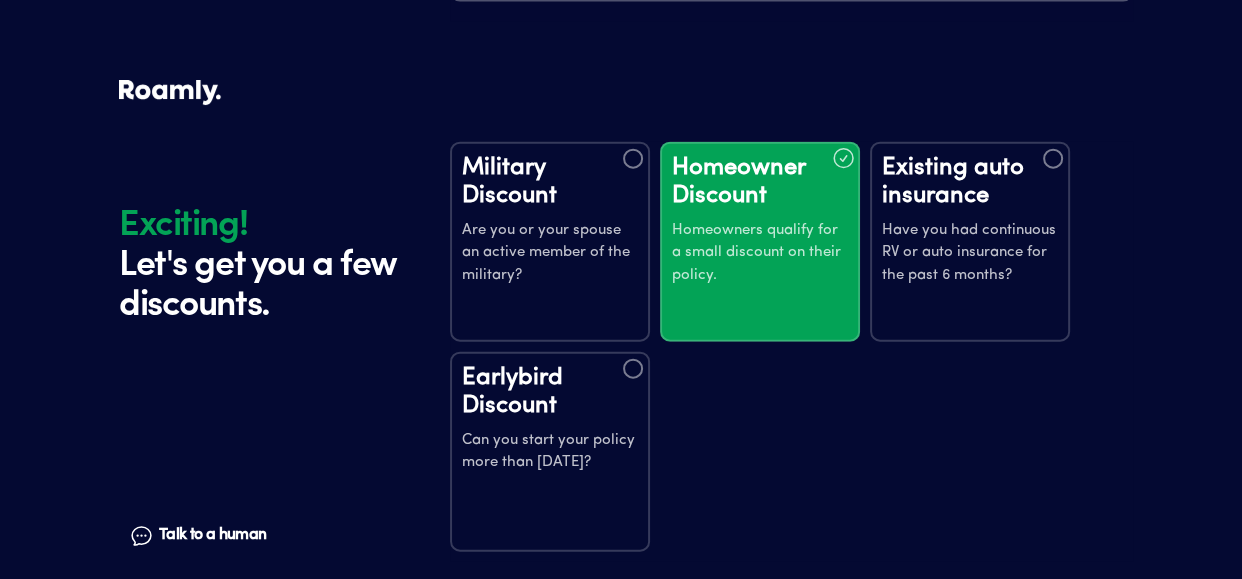 click on "Existing auto insurance" at bounding box center [970, 182] 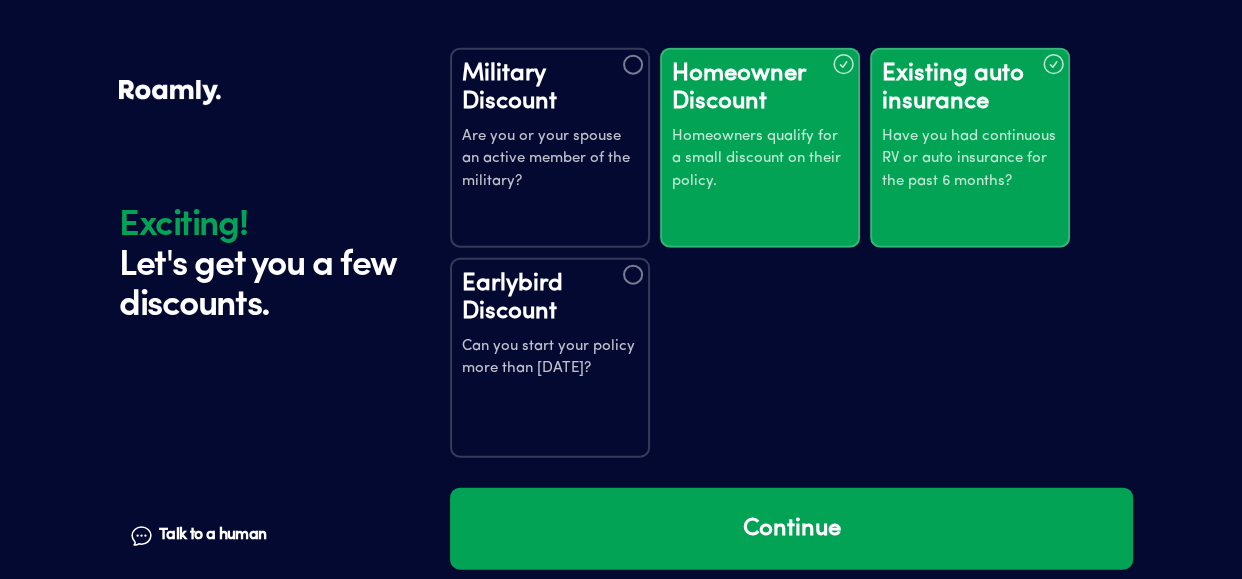 scroll, scrollTop: 4240, scrollLeft: 0, axis: vertical 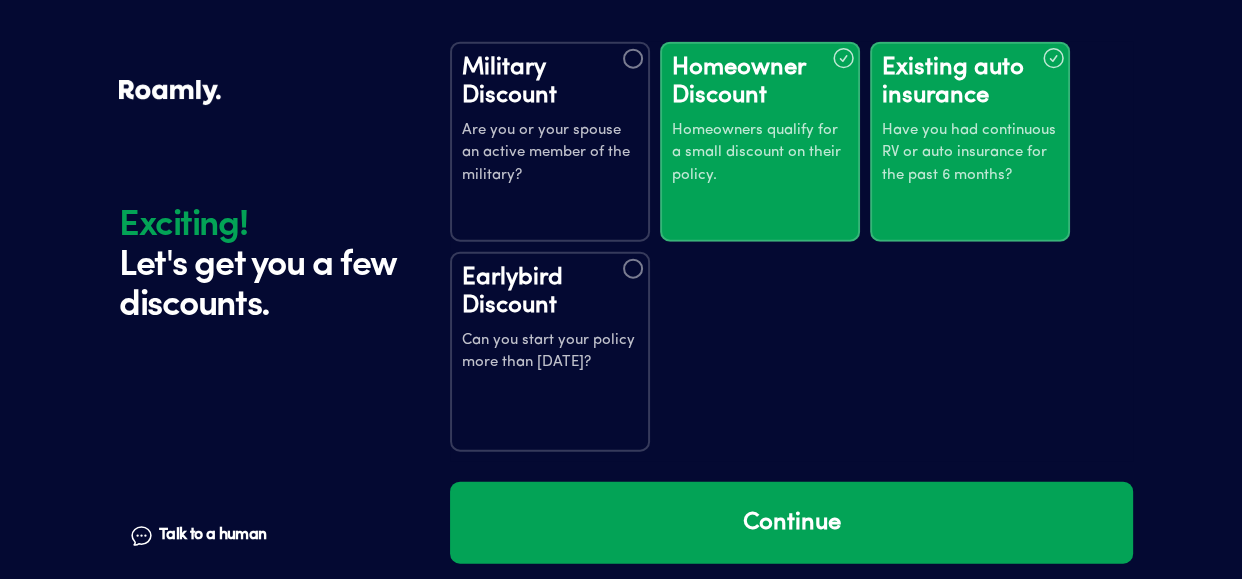 click at bounding box center (633, 269) 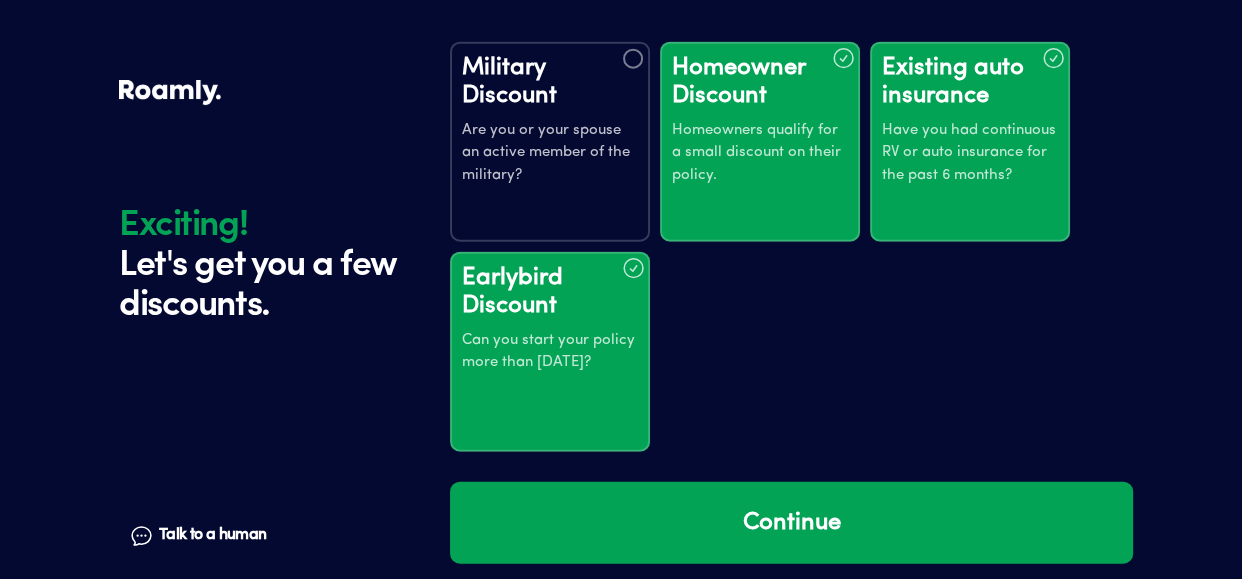 scroll, scrollTop: 4254, scrollLeft: 0, axis: vertical 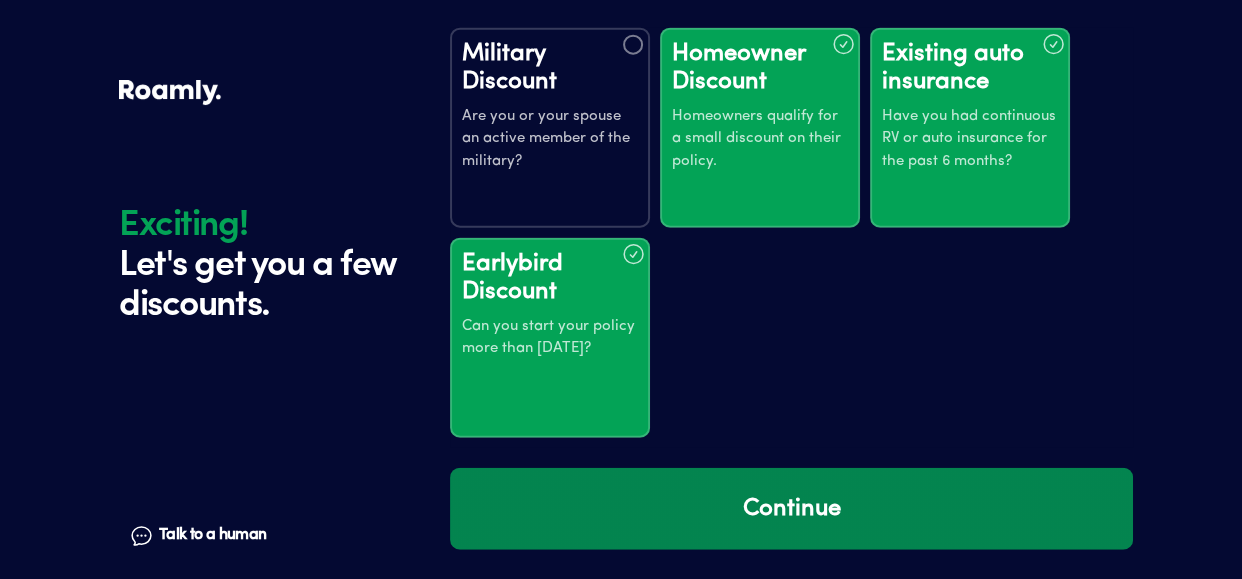 click on "Continue" at bounding box center [791, 509] 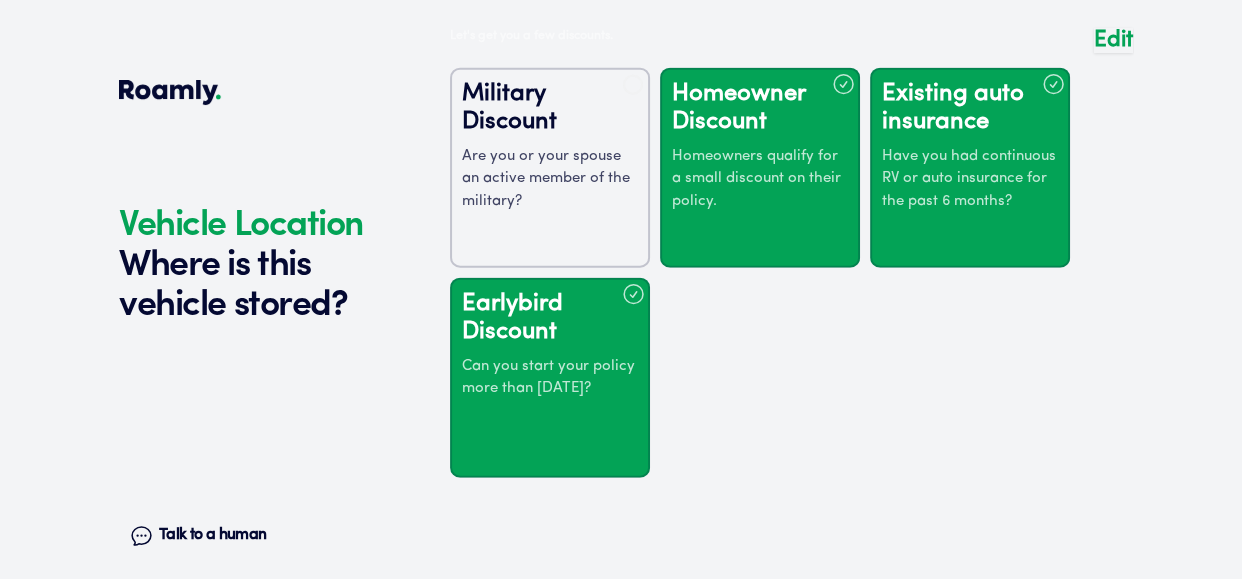 scroll, scrollTop: 4740, scrollLeft: 0, axis: vertical 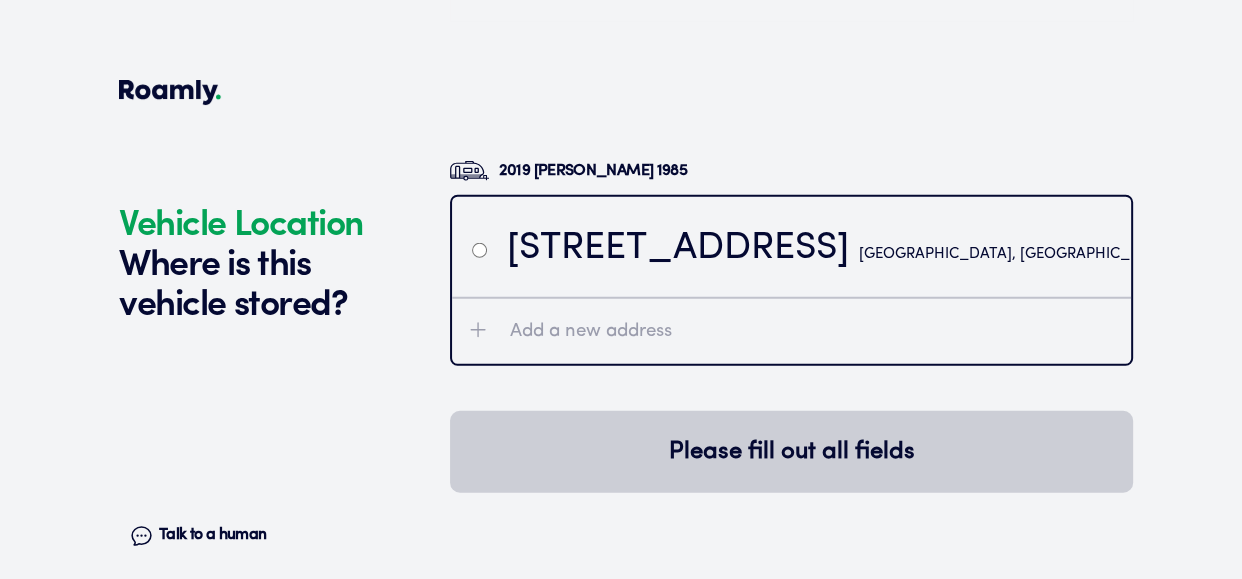 click at bounding box center (479, 250) 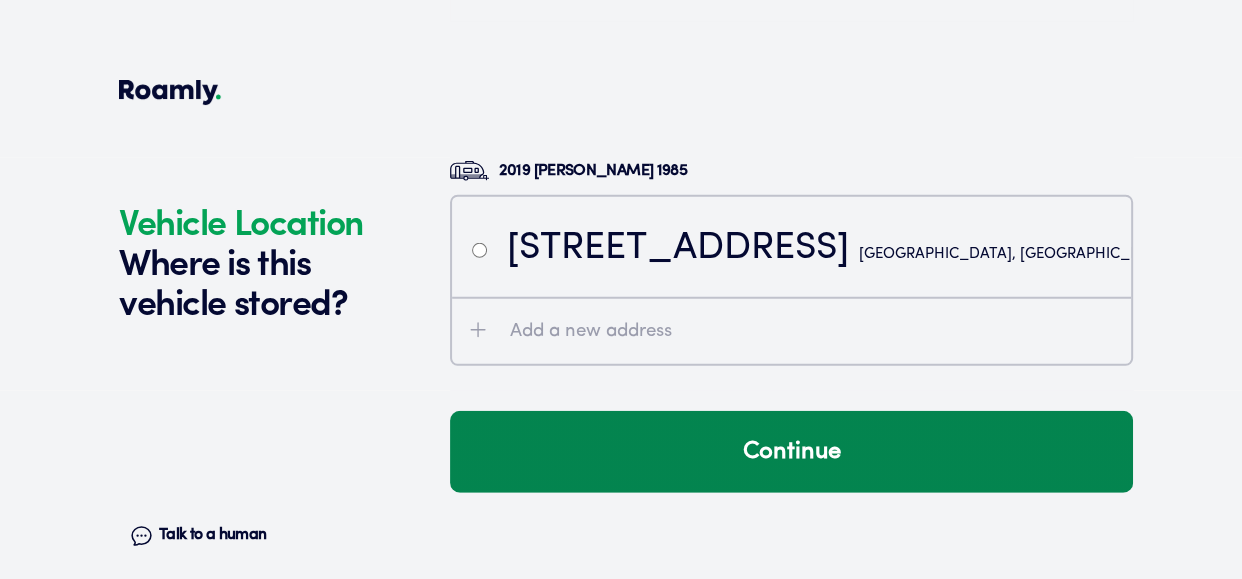click on "Continue" at bounding box center [791, 452] 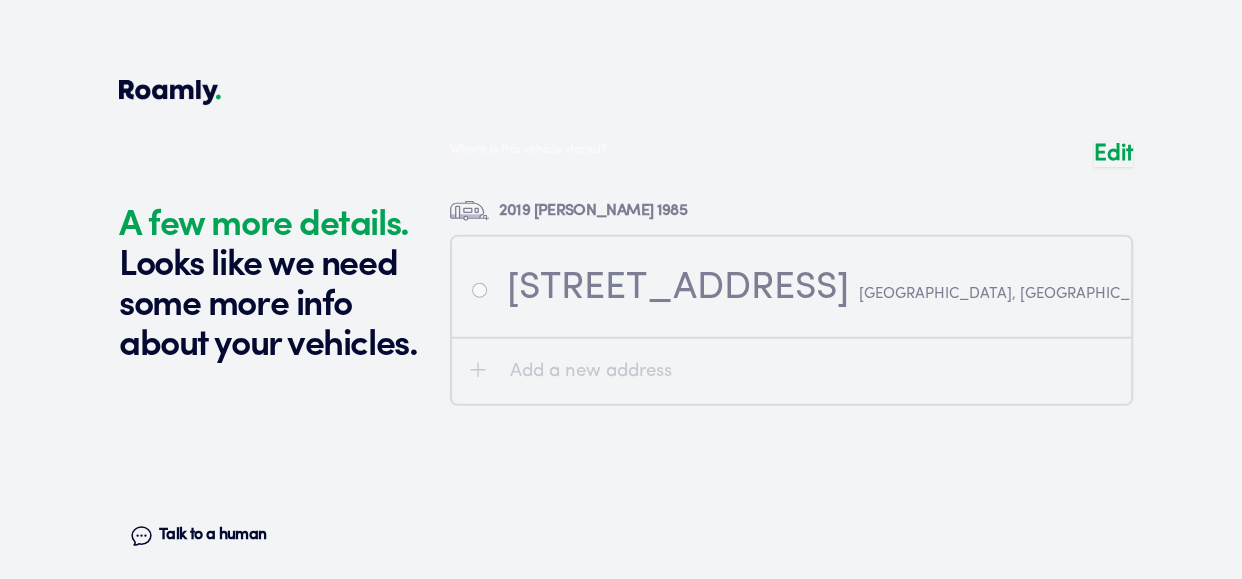 scroll, scrollTop: 5180, scrollLeft: 0, axis: vertical 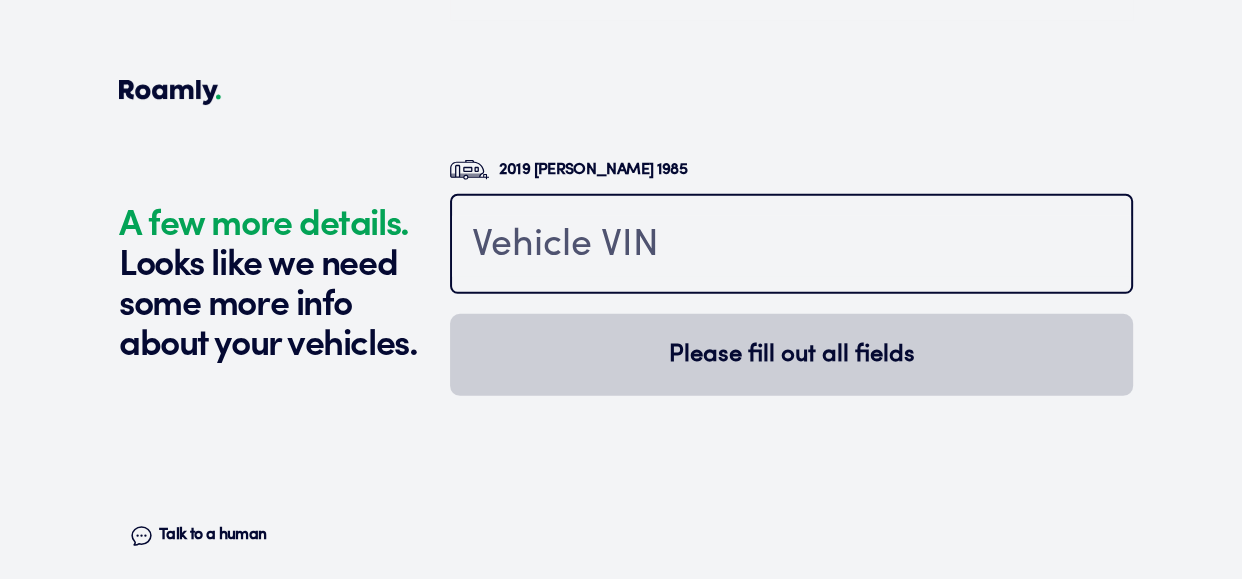 click at bounding box center (791, 246) 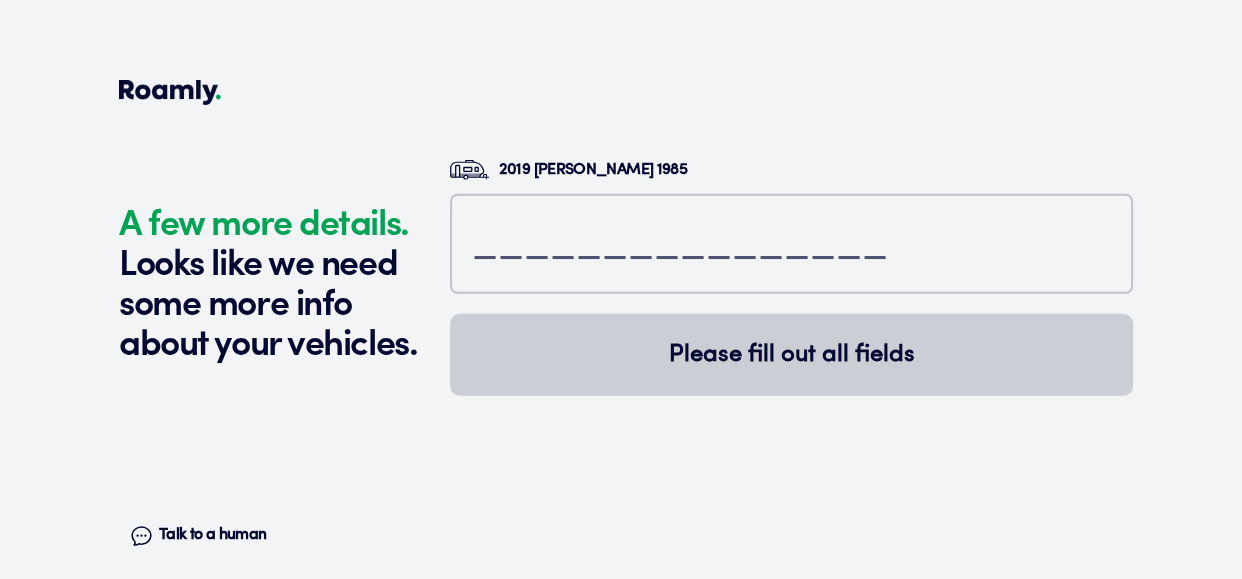 click on "A few more details. Looks like we need some more info about your vehicles. Talk to a human Chat" at bounding box center (279, -2293) 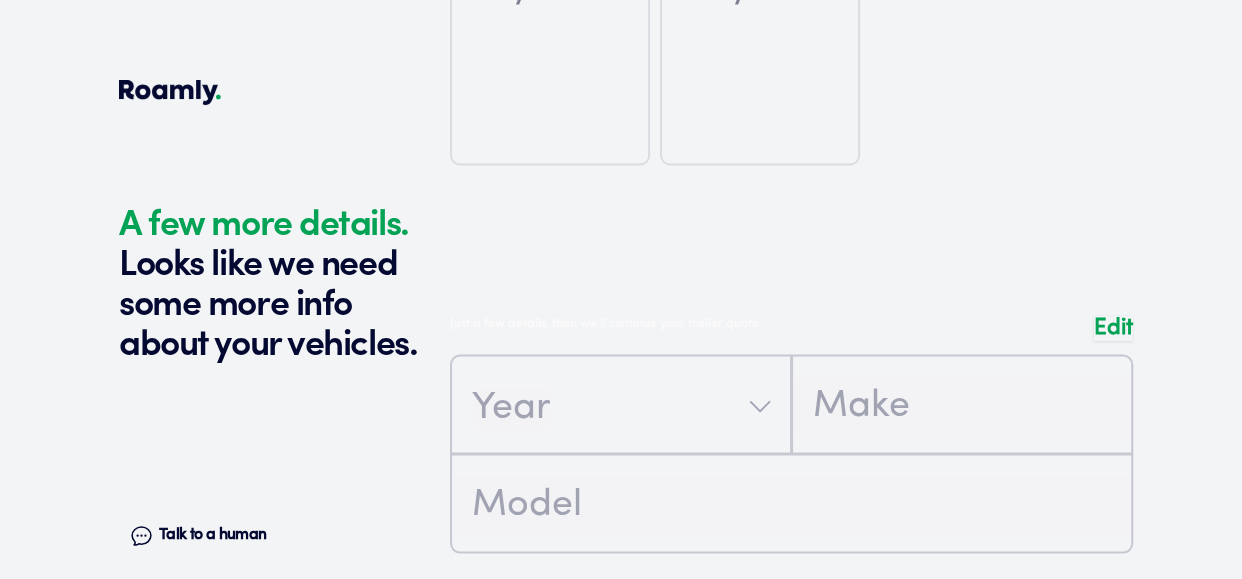 scroll, scrollTop: 3564, scrollLeft: 0, axis: vertical 